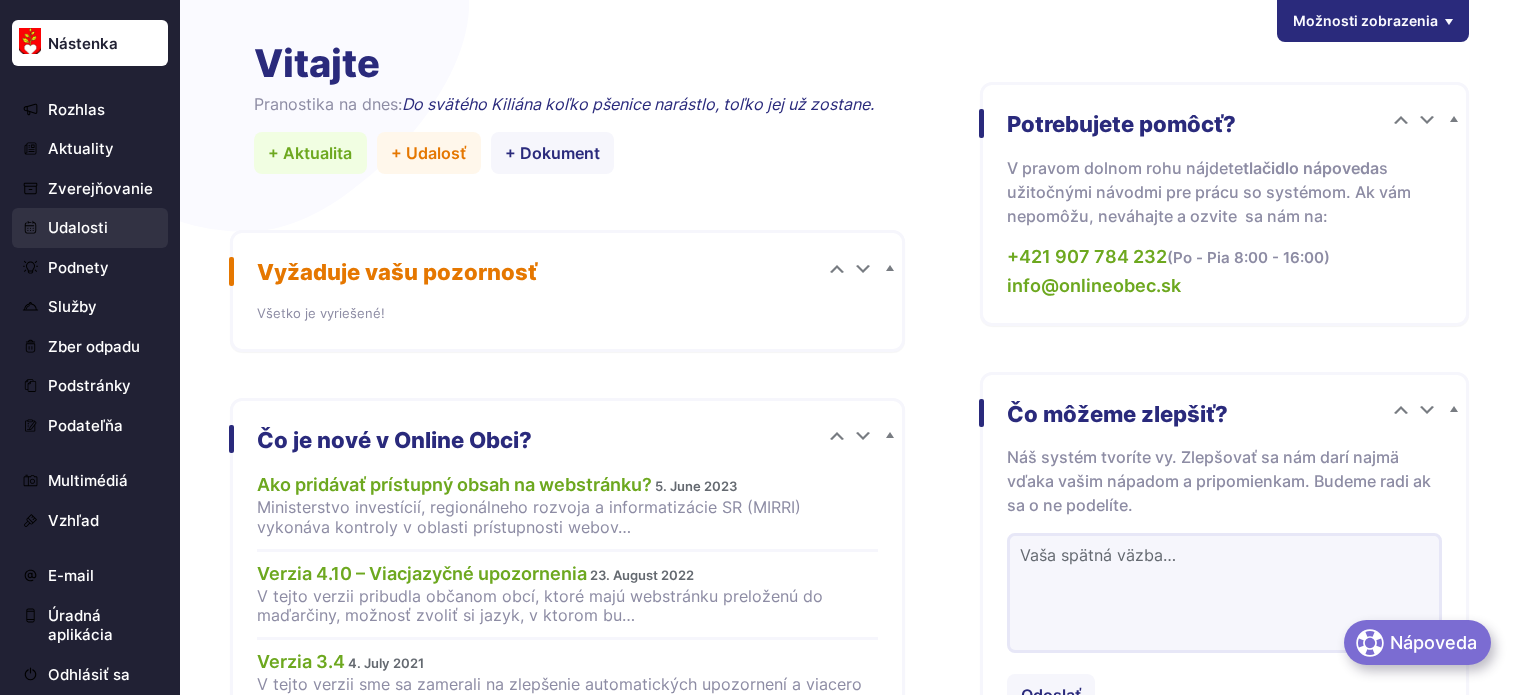 scroll, scrollTop: 0, scrollLeft: 0, axis: both 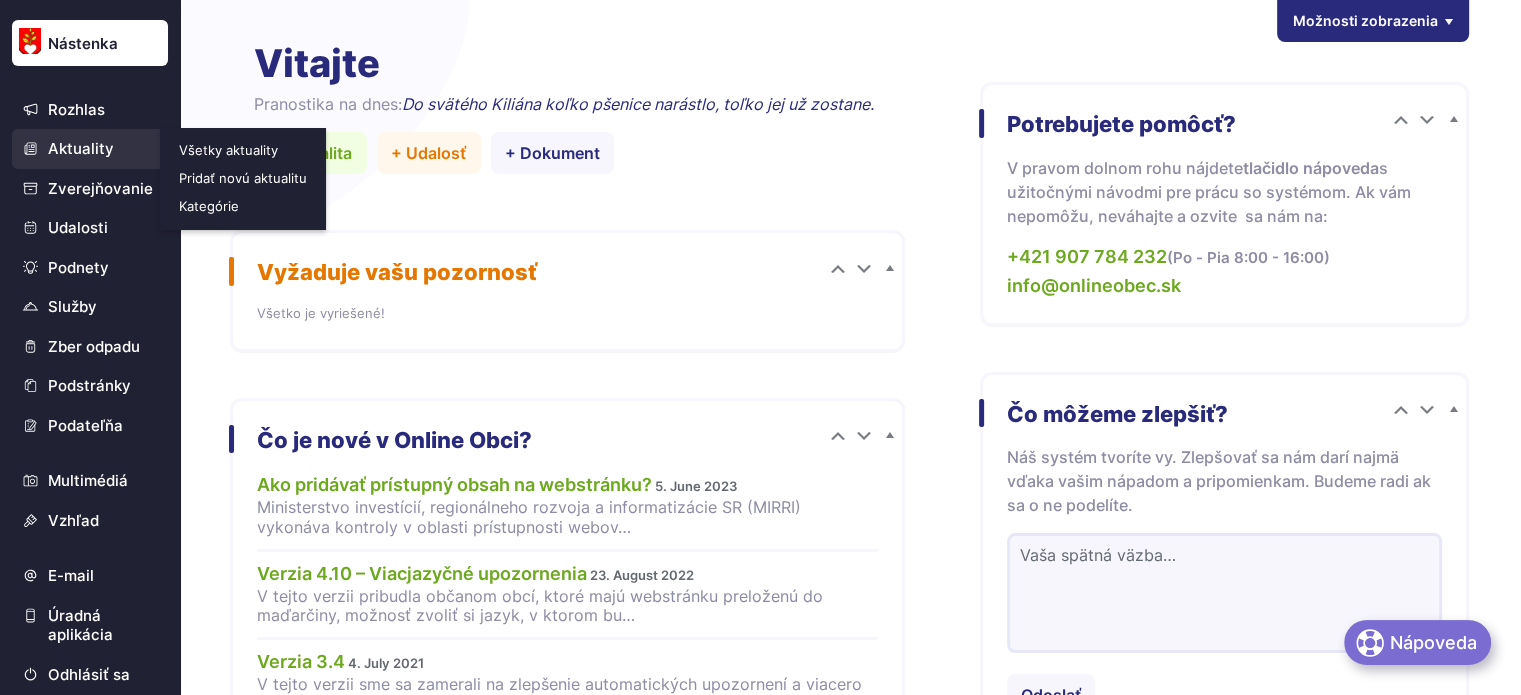 click on "Aktuality" at bounding box center (90, 149) 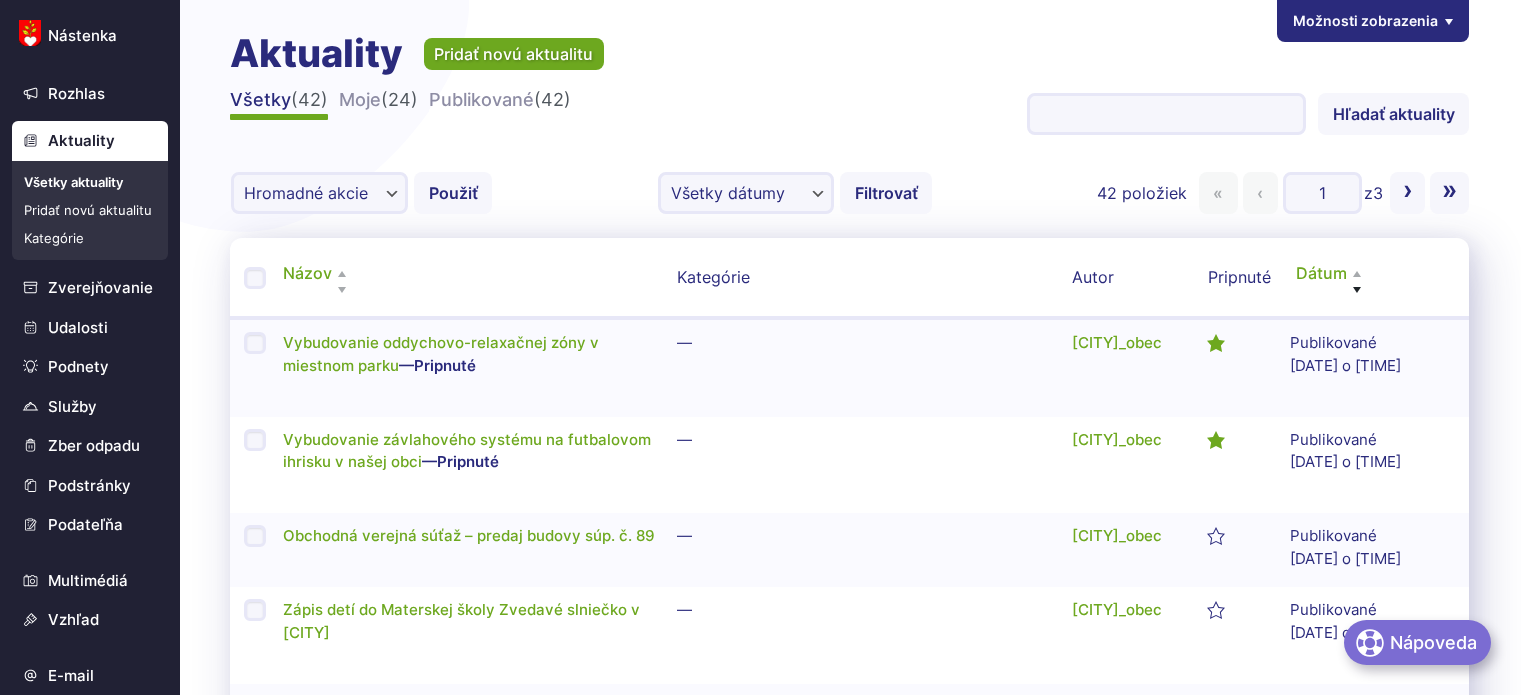 scroll, scrollTop: 0, scrollLeft: 0, axis: both 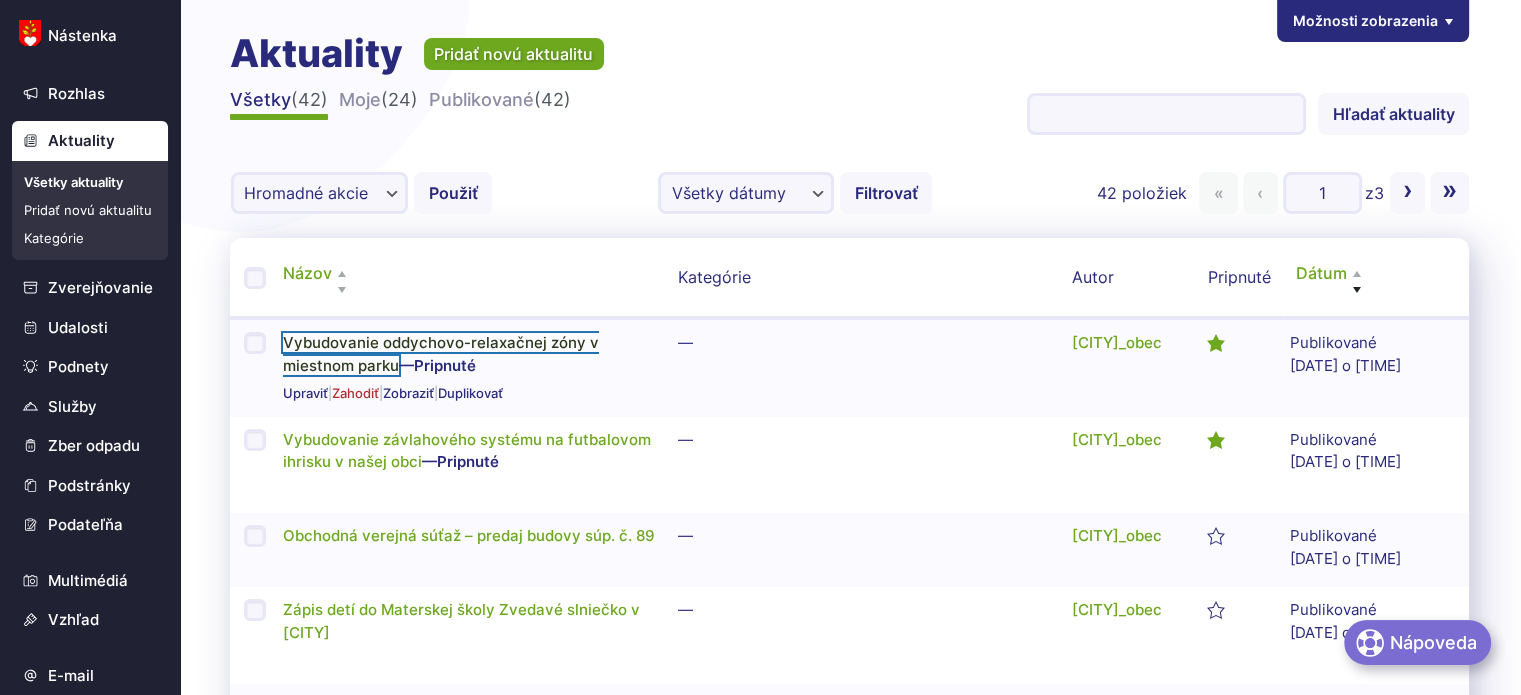 click on "Vybudovanie oddychovo-relaxačnej zóny v miestnom parku" at bounding box center [441, 354] 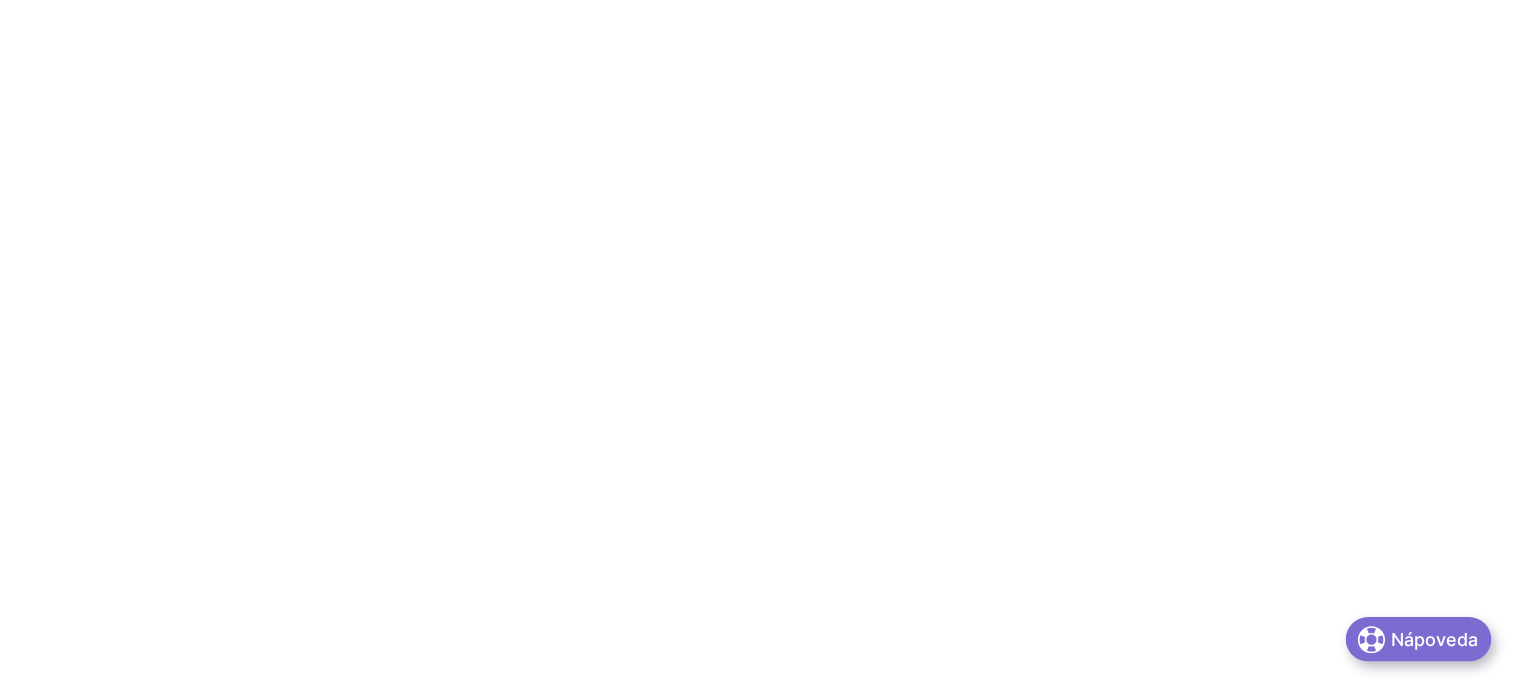 scroll, scrollTop: 0, scrollLeft: 0, axis: both 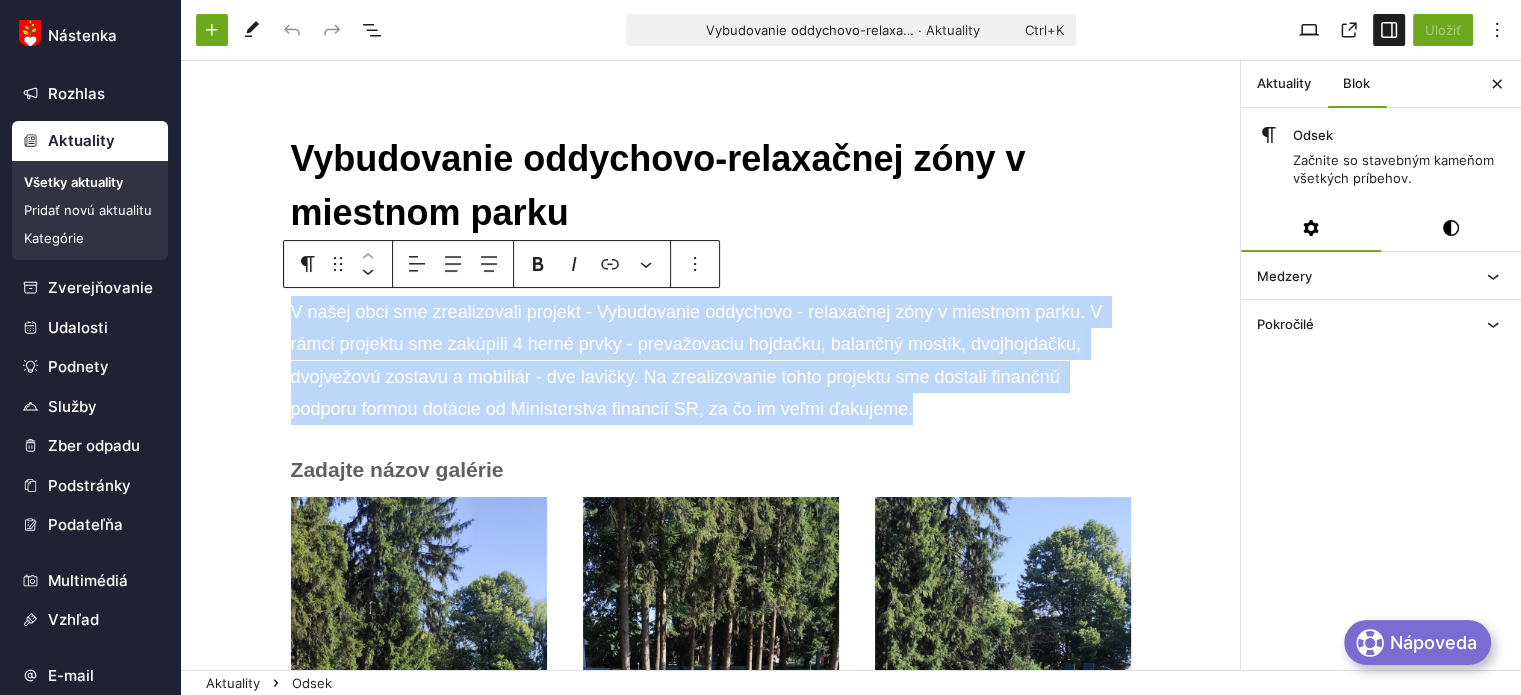 drag, startPoint x: 926, startPoint y: 417, endPoint x: 281, endPoint y: 307, distance: 654.3126 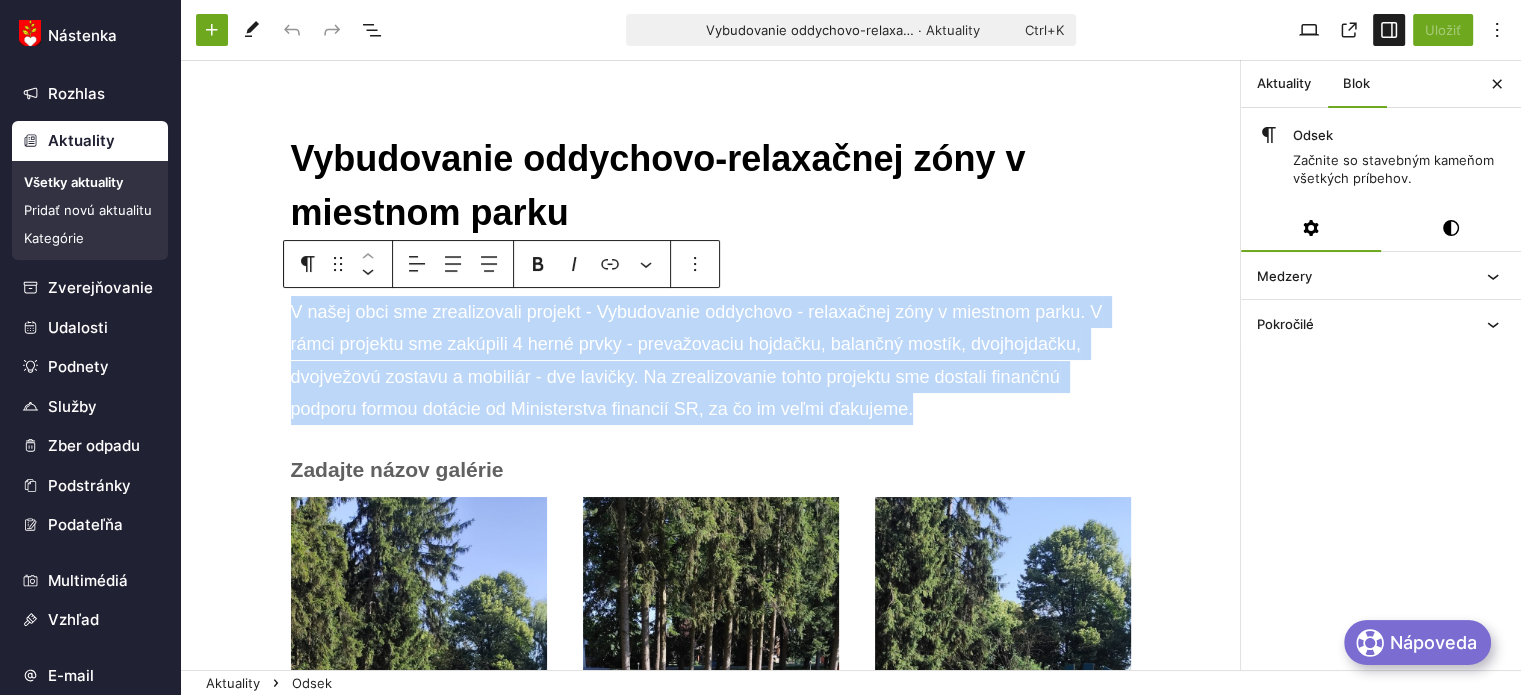 click on "V našej obci sme zrealizovali projekt - Vybudovanie oddychovo - relaxačnej zóny v miestnom parku. V rámci projektu sme zakúpili 4 herné prvky - prevažovaciu hojdačku, balančný mostík, dvojhojdačku, dvojvežovú zostavu a mobiliár - dve lavičky. Na zrealizovanie tohto projektu sme dostali finančnú podporu formou dotácie od Ministerstva financií SR, za čo im veľmi ďakujeme. ﻿ Presuňte sem súbory Presuňte sem súbory Presuňte sem súbory Presuňte sem súbory Presuňte sem súbory Presuňte sem súbory" at bounding box center (710, 918) 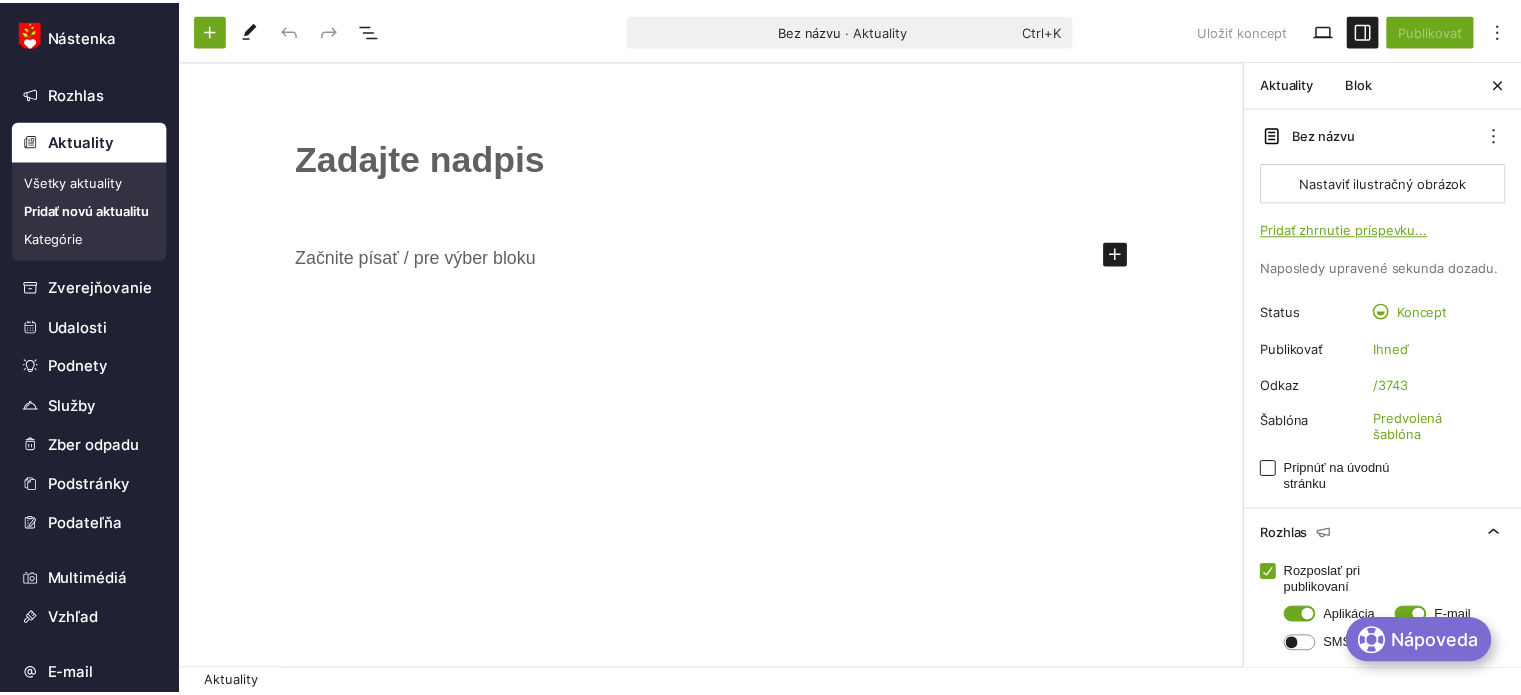 scroll, scrollTop: 0, scrollLeft: 0, axis: both 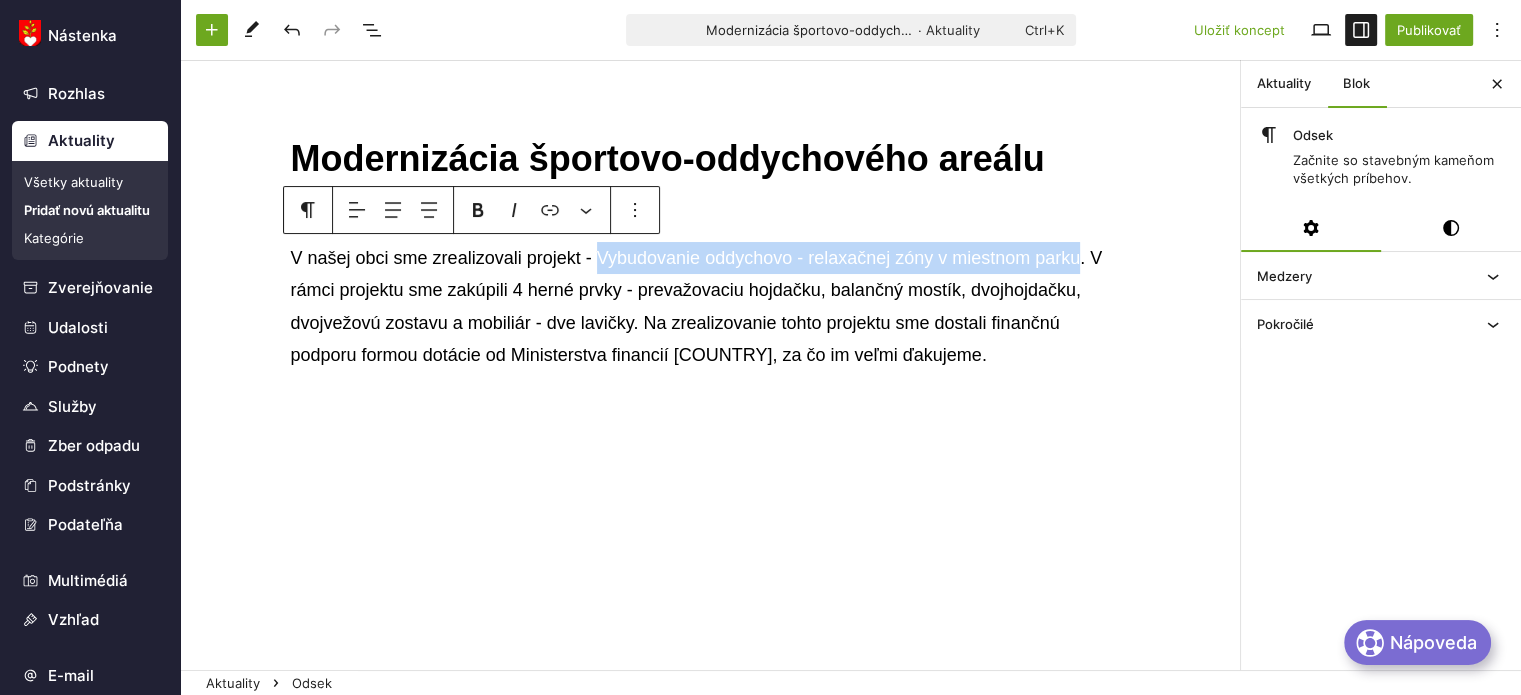 drag, startPoint x: 1070, startPoint y: 259, endPoint x: 584, endPoint y: 255, distance: 486.01645 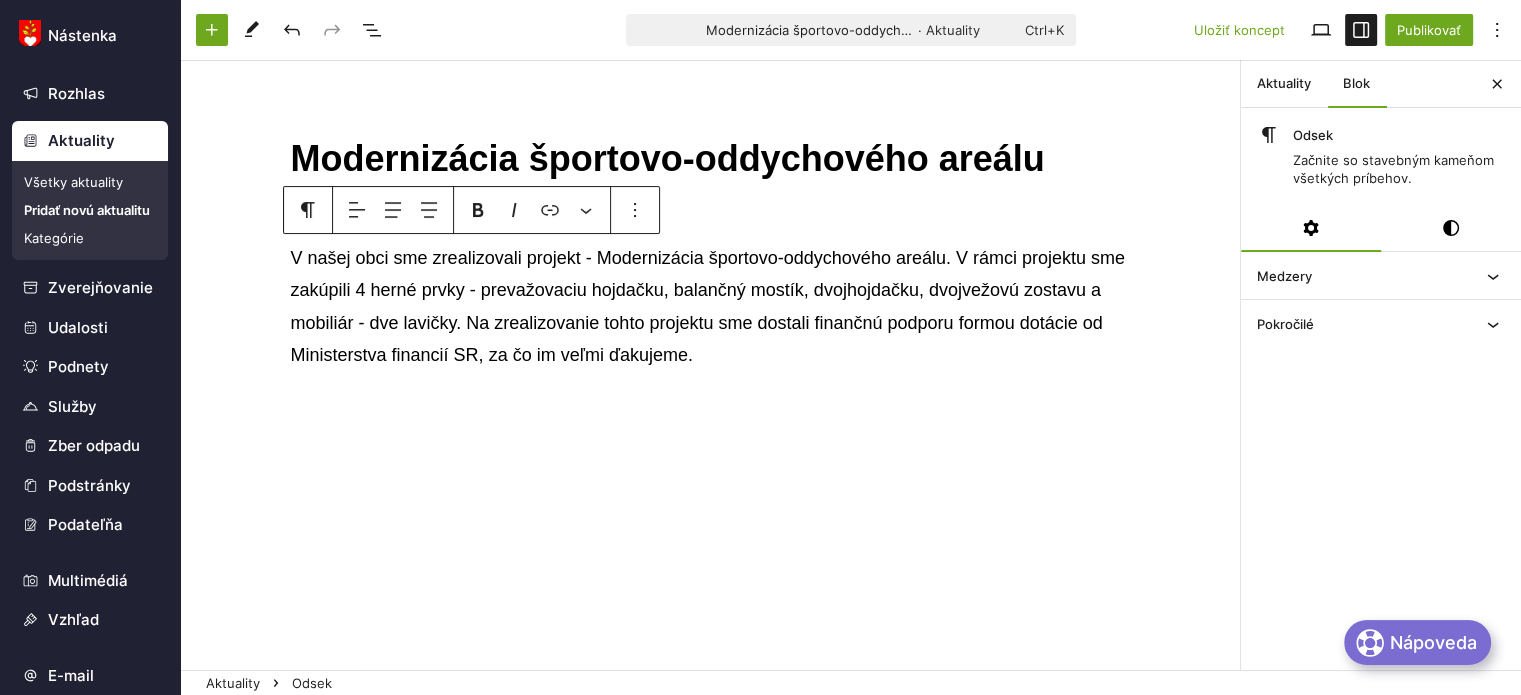 click on "V našej obci sme zrealizovali projekt - Modernizácia športovo-oddychového areálu. V rámci projektu sme zakúpili 4 herné prvky - prevažovaciu hojdačku, balančný mostík, dvojhojdačku, dvojvežovú zostavu a mobiliár - dve lavičky. Na zrealizovanie tohto projektu sme dostali finančnú podporu formou dotácie od Ministerstva financií SR, za čo im veľmi ďakujeme." at bounding box center (711, 307) 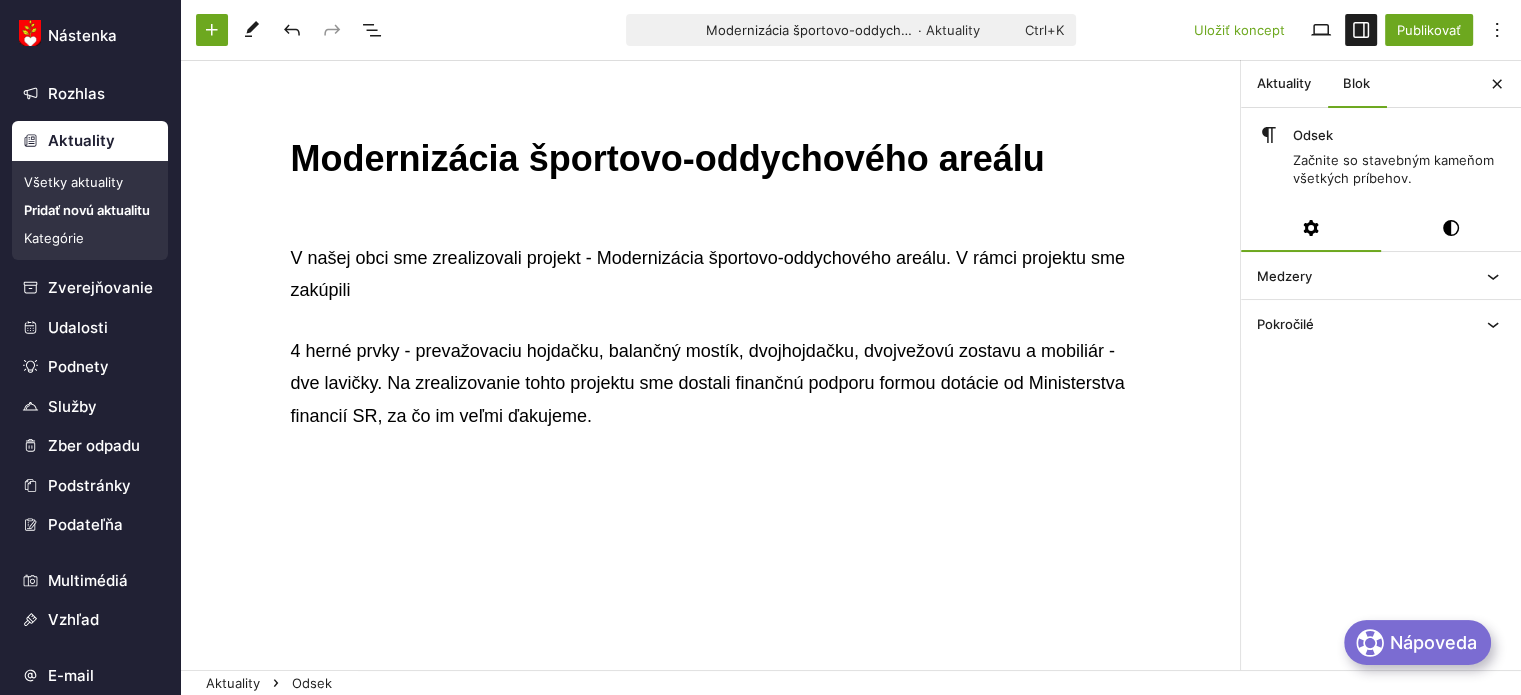 scroll, scrollTop: 60, scrollLeft: 0, axis: vertical 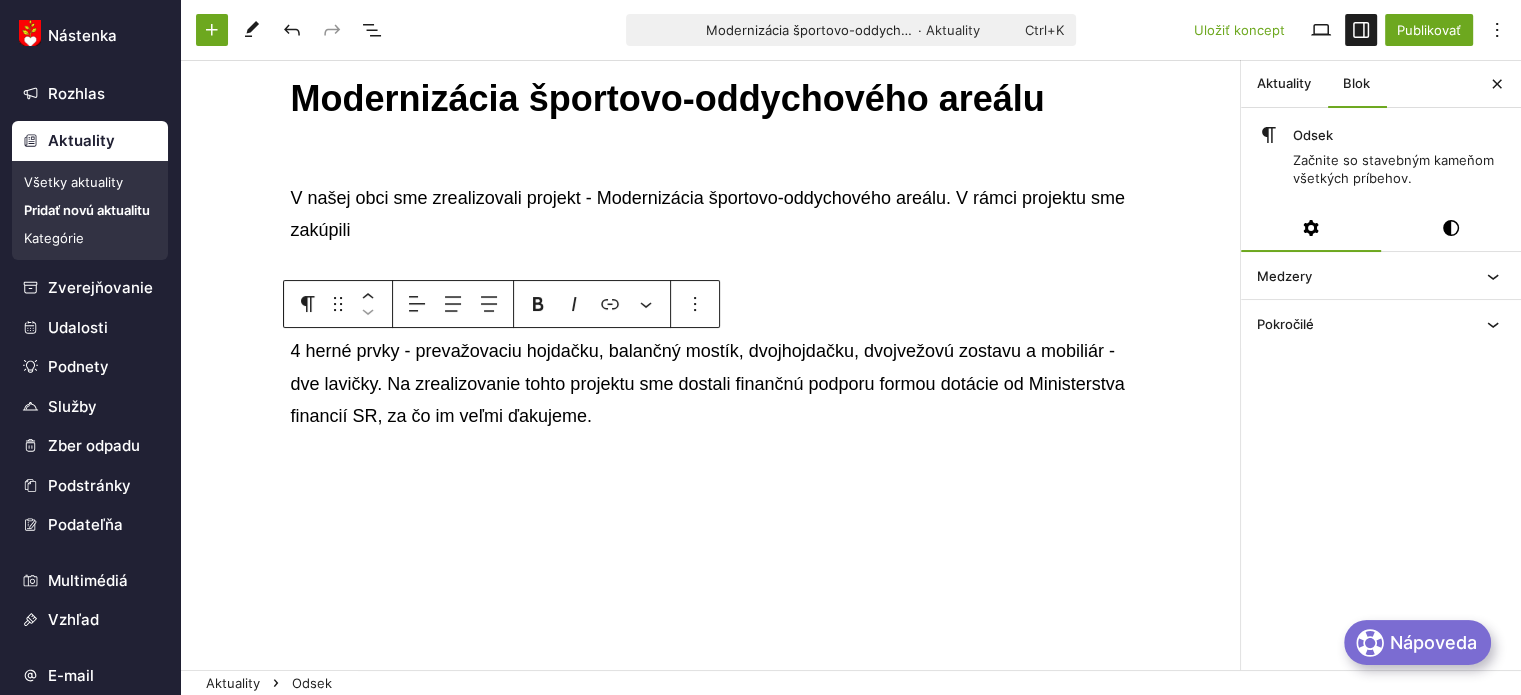 click on "V našej obci sme zrealizovali projekt - Modernizácia športovo-oddychového areálu. V rámci projektu sme zakúpili" at bounding box center (711, 214) 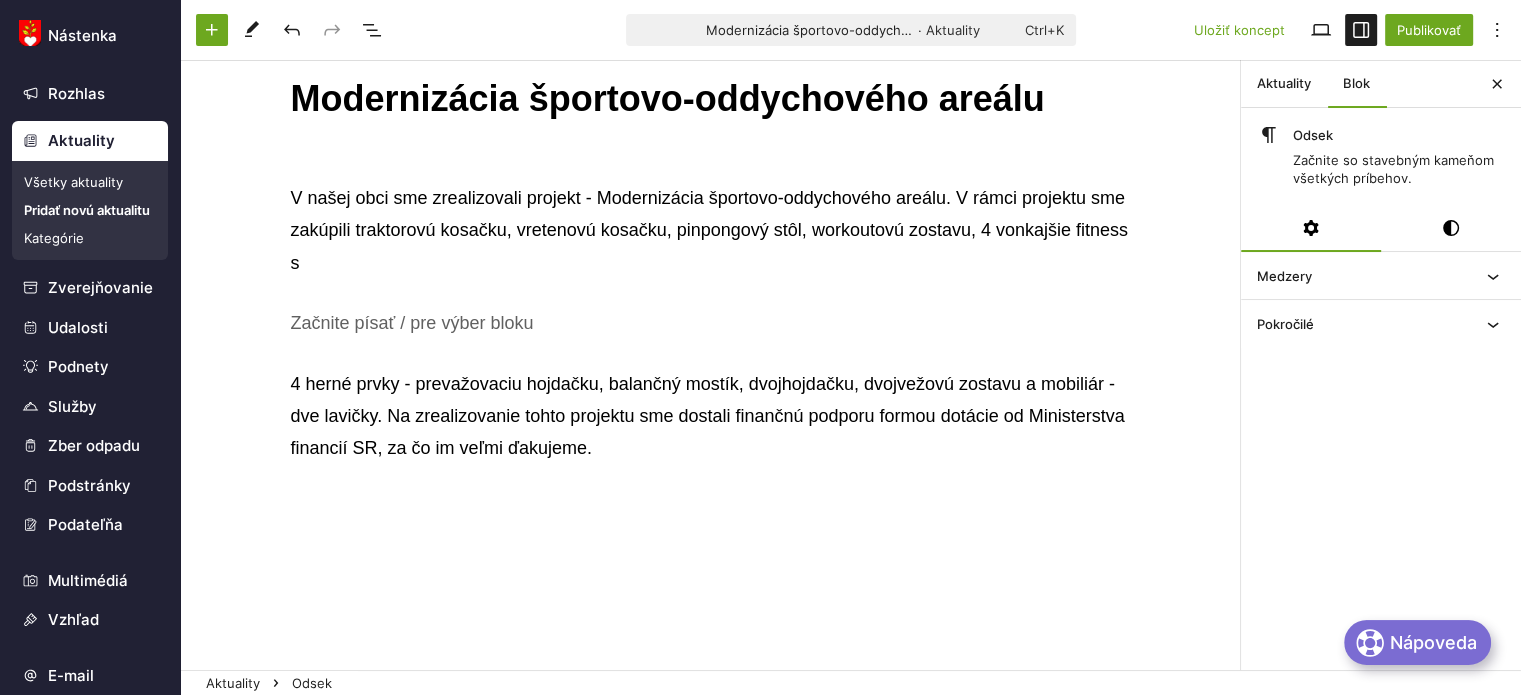scroll, scrollTop: 92, scrollLeft: 0, axis: vertical 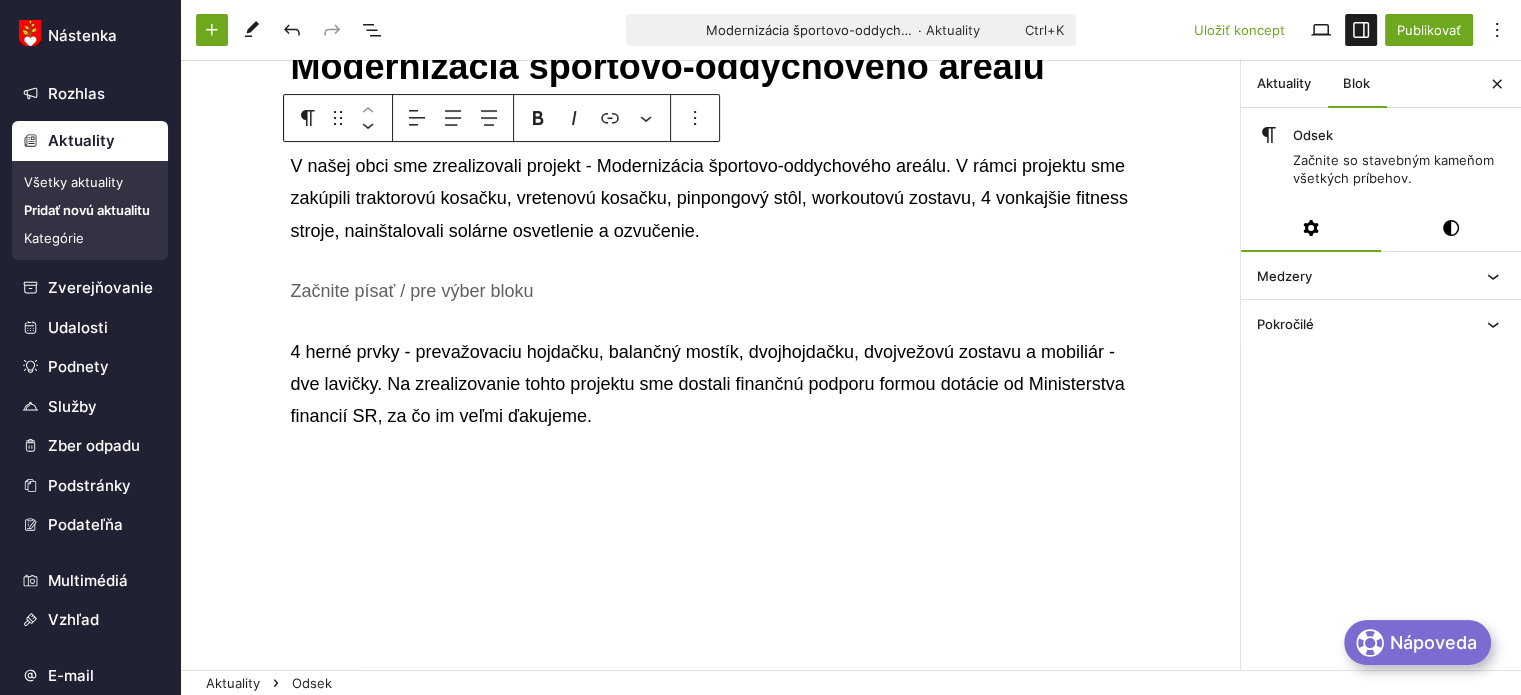 click on "V našej obci sme zrealizovali projekt - Modernizácia športovo-oddychového areálu. V rámci projektu sme zakúpili traktorovú kosačku, vretenovú kosačku, pinpongový stôl, workoutovú zostavu, 4 vonkajšie fitness stroje, nainštalovali solárne osvetlenie a ozvučenie." at bounding box center [711, 198] 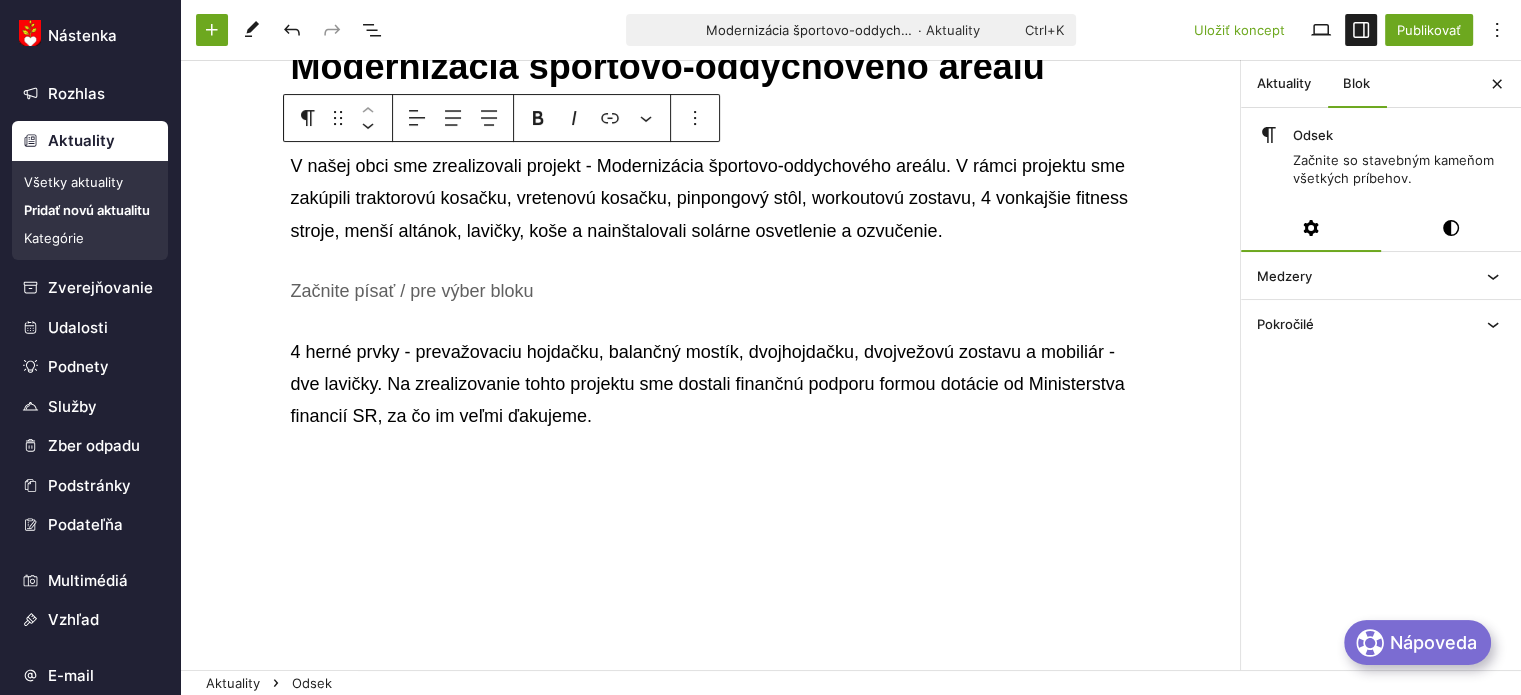click on "V našej obci sme zrealizovali projekt - Modernizácia športovo-oddychového areálu. V rámci projektu sme zakúpili traktorovú kosačku, vretenovú kosačku, pinpongový stôl, workoutovú zostavu, 4 vonkajšie fitness stroje, menší altánok, lavičky, koše a nainštalovali solárne osvetlenie a ozvučenie." at bounding box center [711, 198] 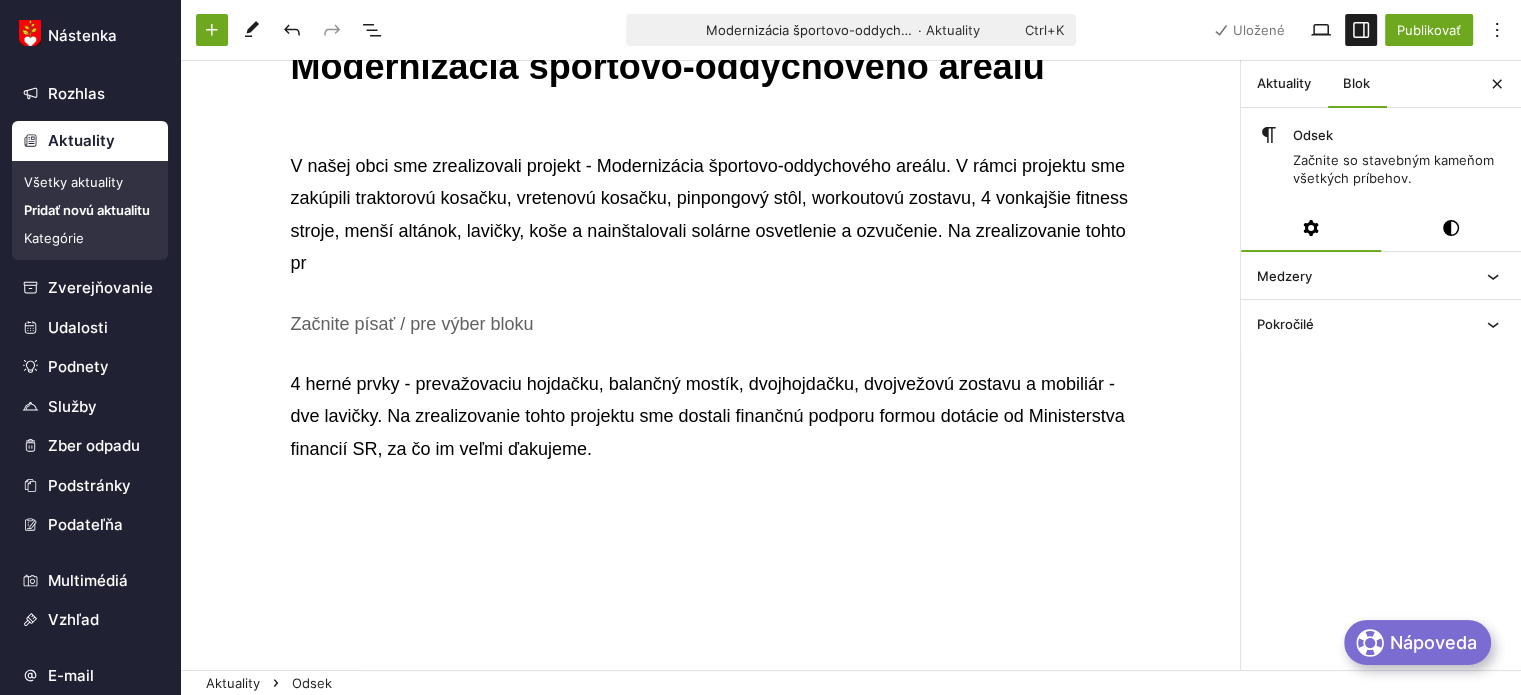 scroll, scrollTop: 124, scrollLeft: 0, axis: vertical 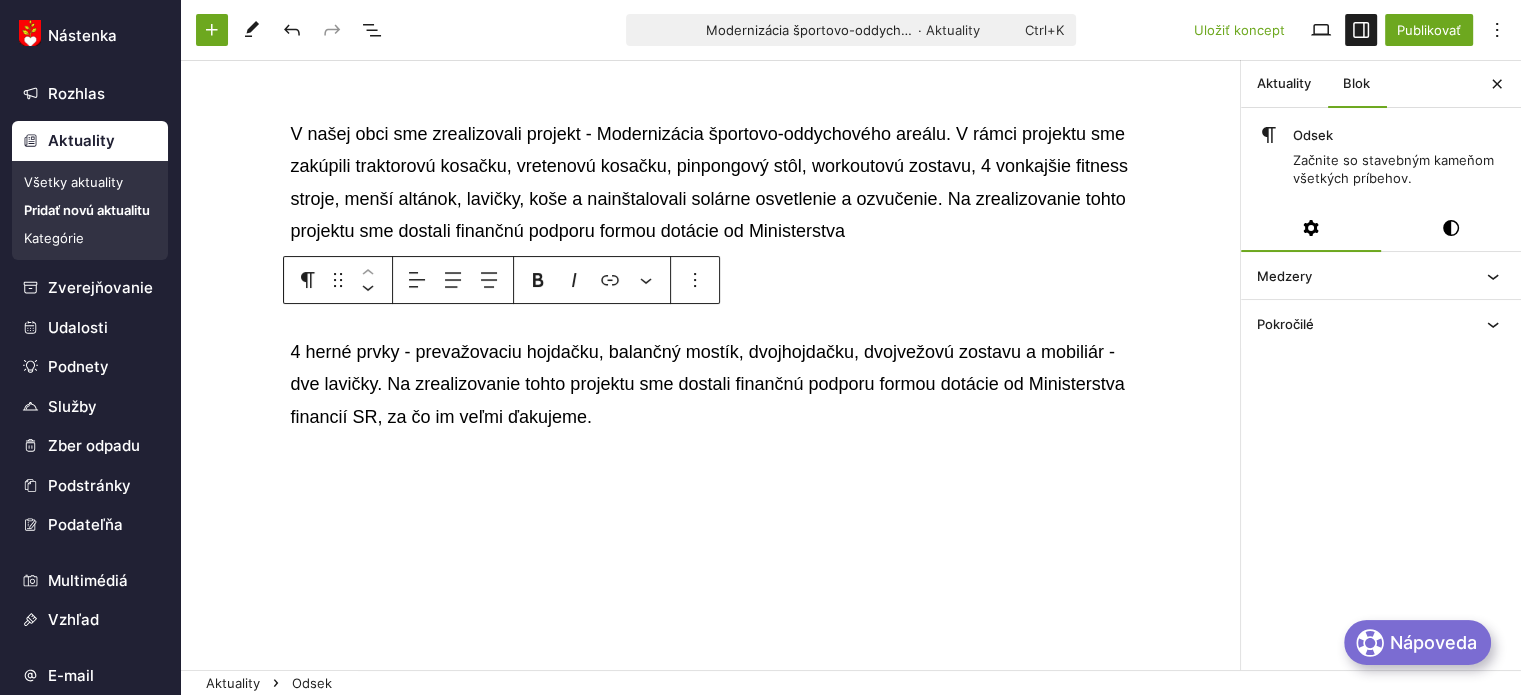 click on "V našej obci sme zrealizovali projekt - Modernizácia športovo-oddychového areálu. V rámci projektu sme zakúpili traktorovú kosačku, vretenovú kosačku, pinpongový stôl, workoutovú zostavu, 4 vonkajšie fitness stroje, menší altánok, lavičky, koše a nainštalovali solárne osvetlenie a ozvučenie. Na zrealizovanie tohto projektu sme dostali finančnú podporu formou dotácie od Ministerstva" at bounding box center (711, 183) 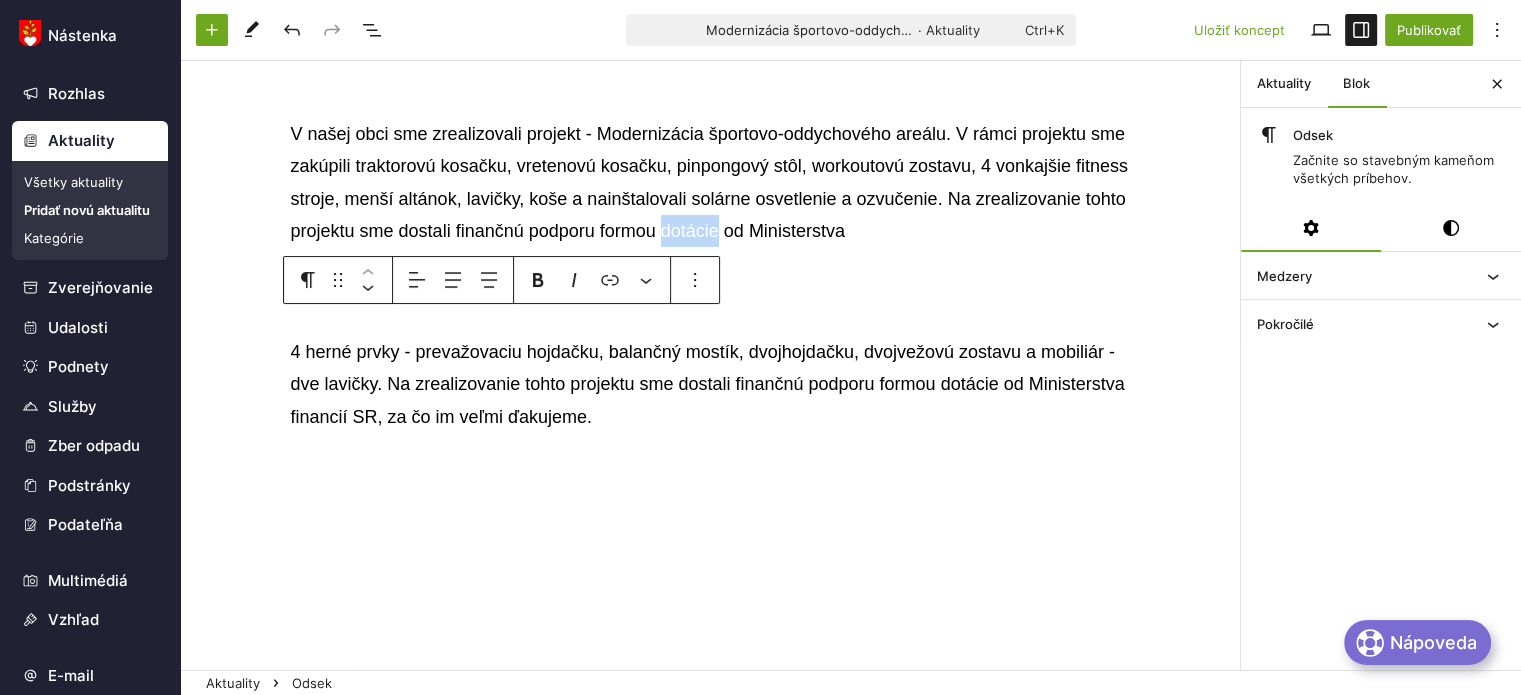 drag, startPoint x: 715, startPoint y: 231, endPoint x: 661, endPoint y: 233, distance: 54.037025 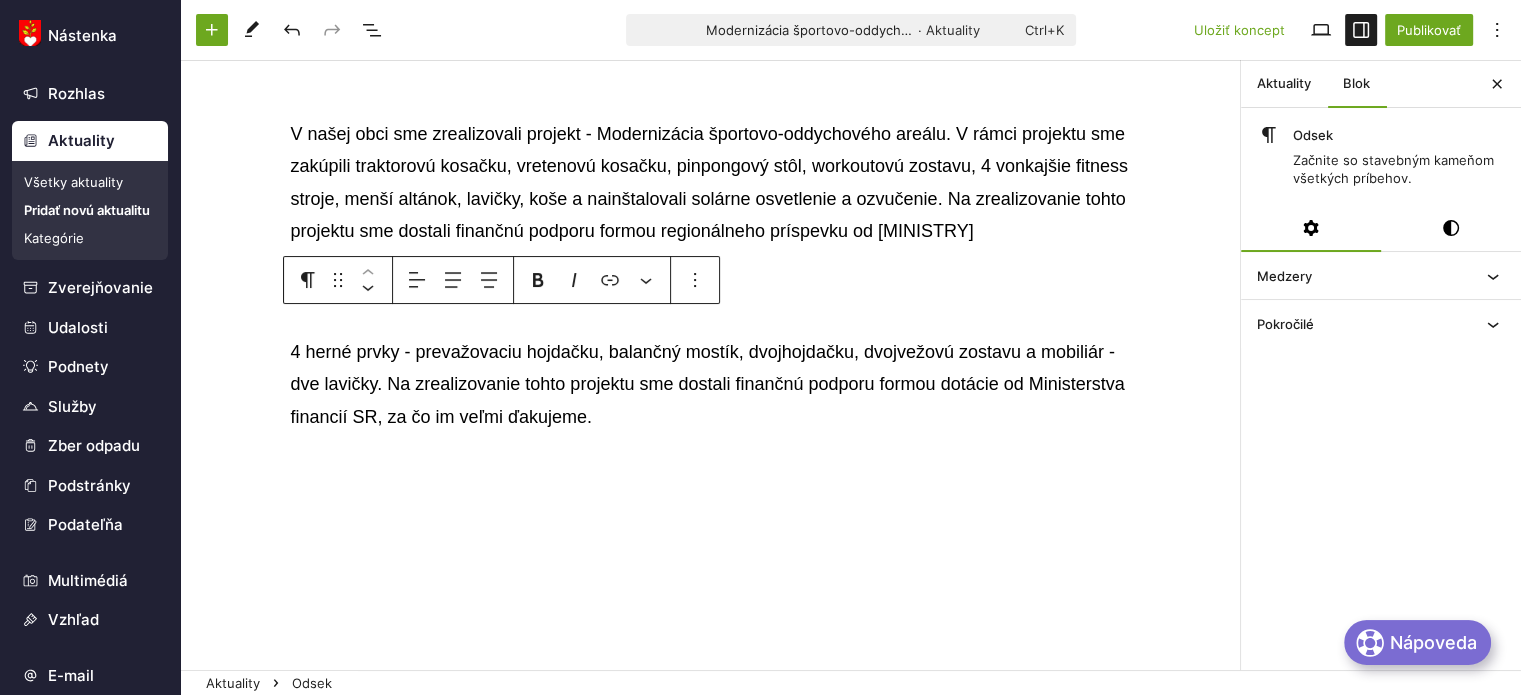 click on "V našej obci sme zrealizovali projekt - Modernizácia športovo-oddychového areálu. V rámci projektu sme zakúpili traktorovú kosačku, vretenovú kosačku, pinpongový stôl, workoutovú zostavu, 4 vonkajšie fitness stroje, menší altánok, lavičky, koše a nainštalovali solárne osvetlenie a ozvučenie. Na zrealizovanie tohto projektu sme dostali finančnú podporu formou regionálneho príspevku od [MINISTRY]" at bounding box center (711, 183) 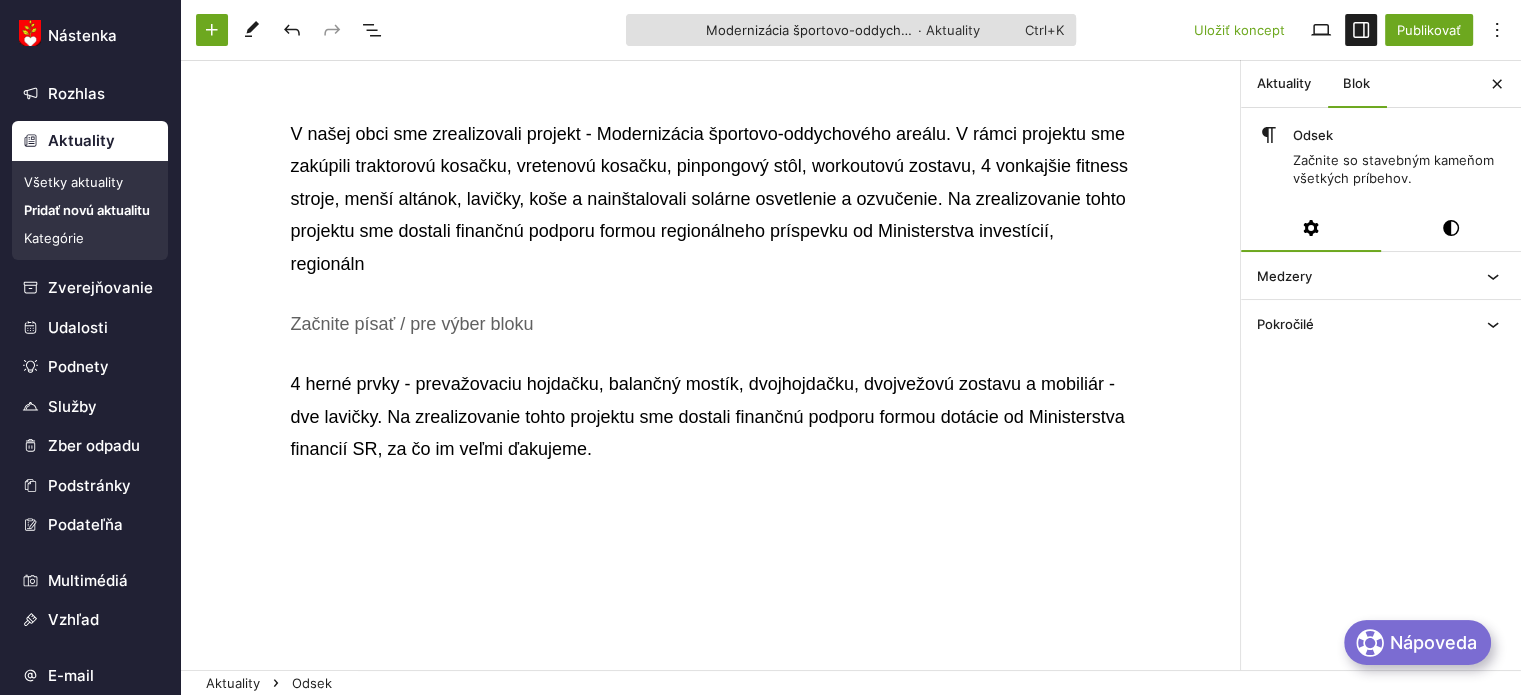 scroll, scrollTop: 157, scrollLeft: 0, axis: vertical 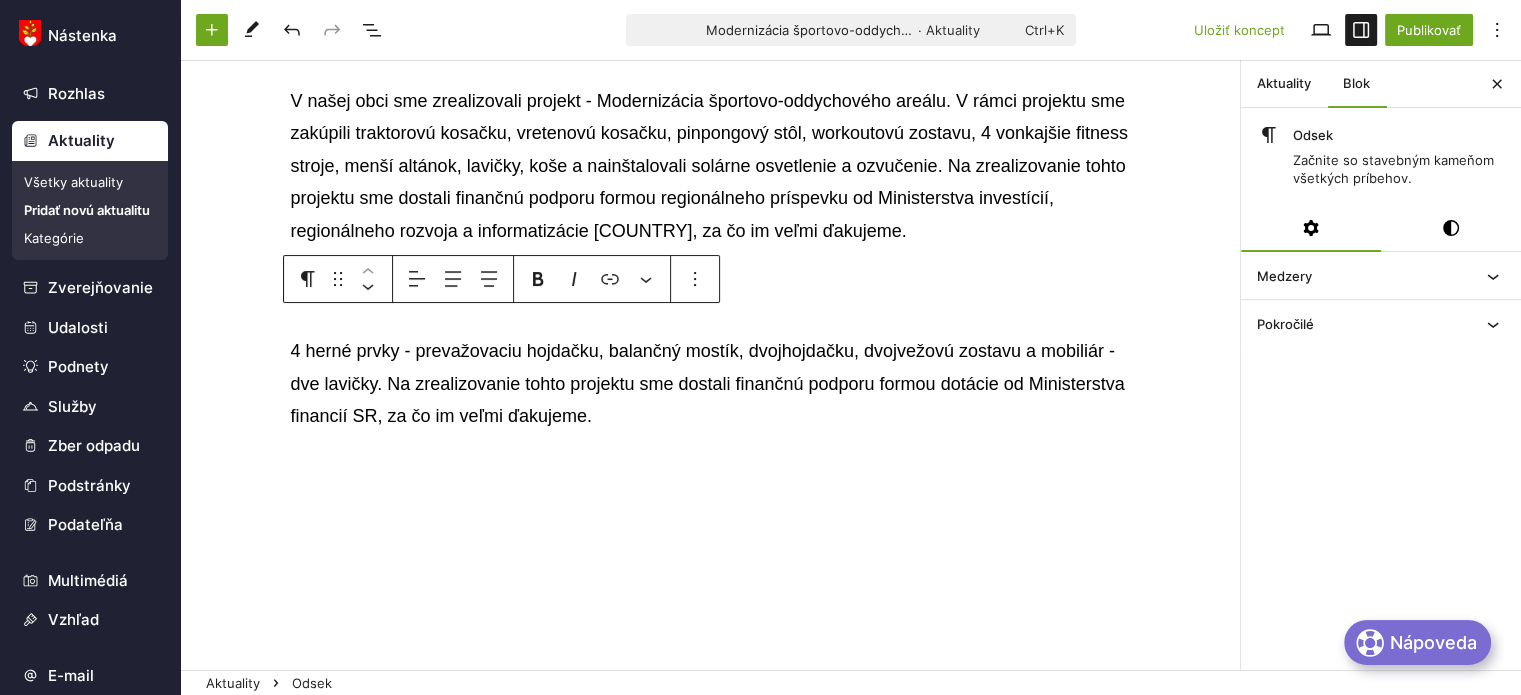 drag, startPoint x: 678, startPoint y: 437, endPoint x: 663, endPoint y: 427, distance: 18.027756 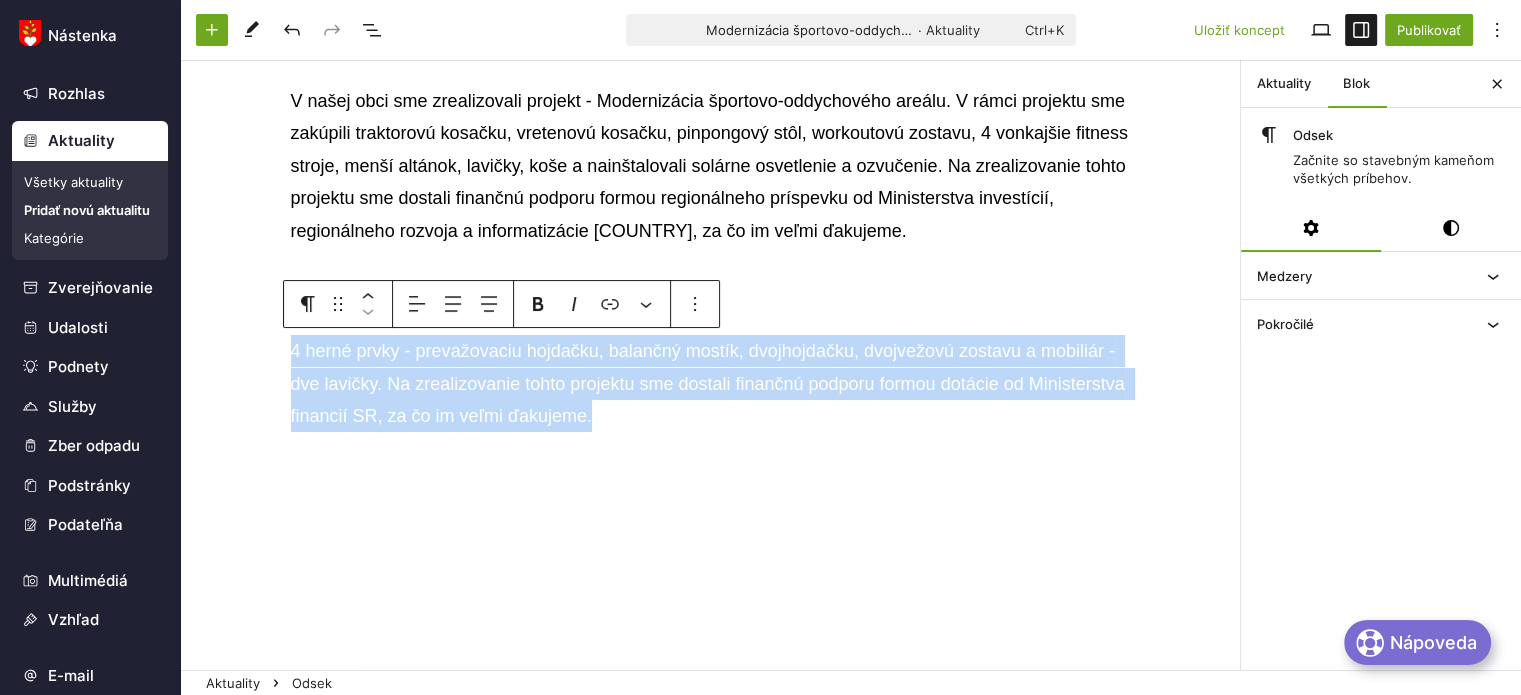 drag, startPoint x: 357, startPoint y: 385, endPoint x: 263, endPoint y: 355, distance: 98.67117 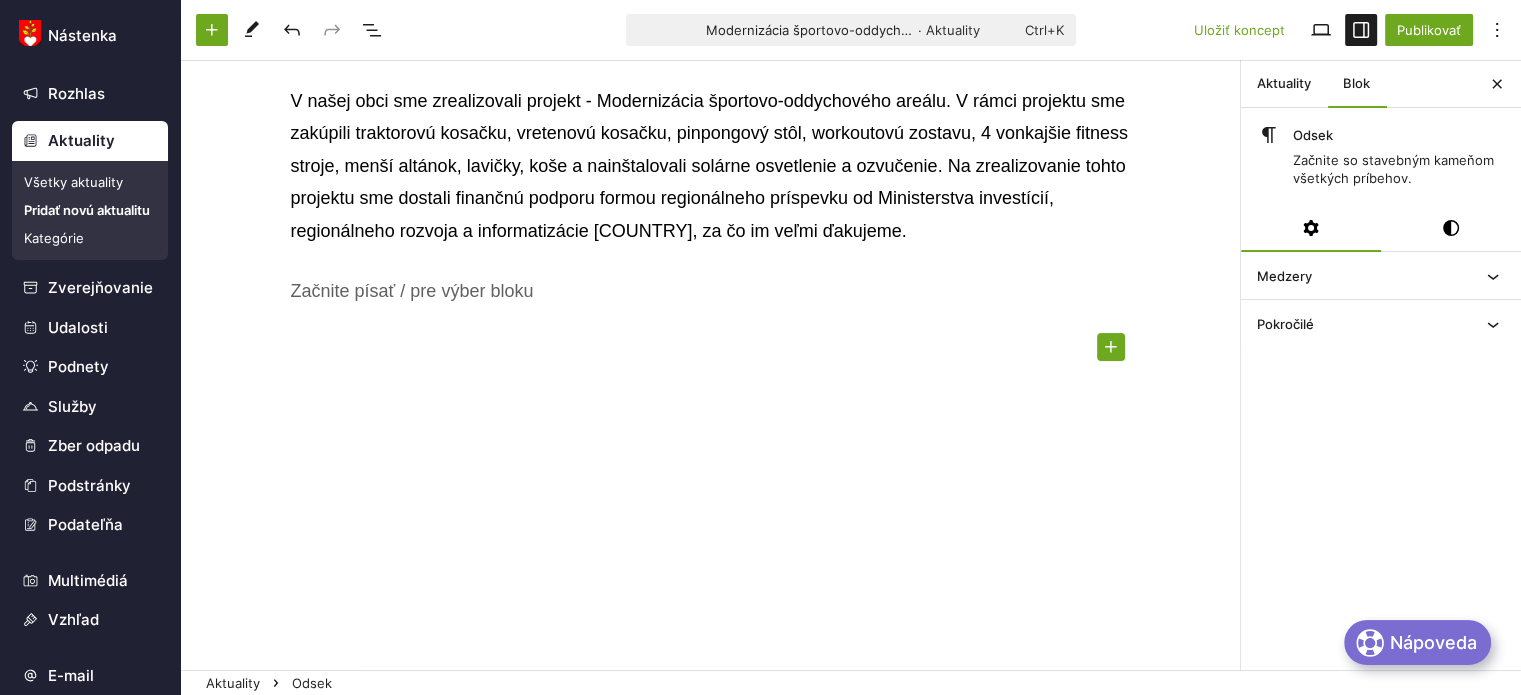click at bounding box center (1111, 347) 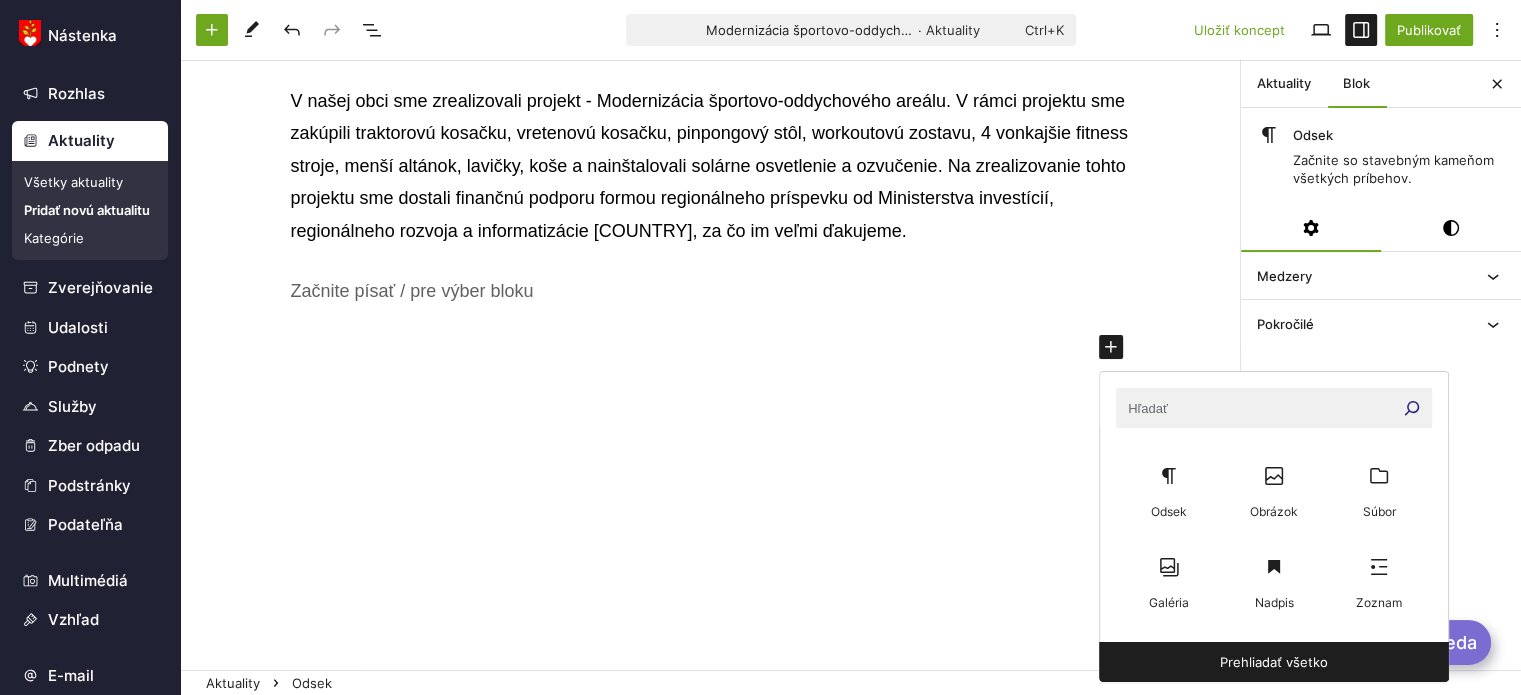 click on "Modernizácia športovo-oddychového areálu  V našej obci sme zrealizovali projekt - Modernizácia športovo-oddychového areálu. V rámci projektu sme zakúpili traktorovú kosačku, vretenovú kosačku, pinpongový stôl, workoutovú zostavu, 4 vonkajšie fitness stroje, menší altánok, lavičky, koše a nainštalovali solárne osvetlenie a ozvučenie. Na zrealizovanie tohto projektu sme dostali finančnú podporu formou regionálneho príspevku od Ministerstva investícií, regionálneho rozvoja a informatizácie [COUNTRY], za čo im veľmi ďakujeme. ﻿ ﻿" at bounding box center [710, 300] 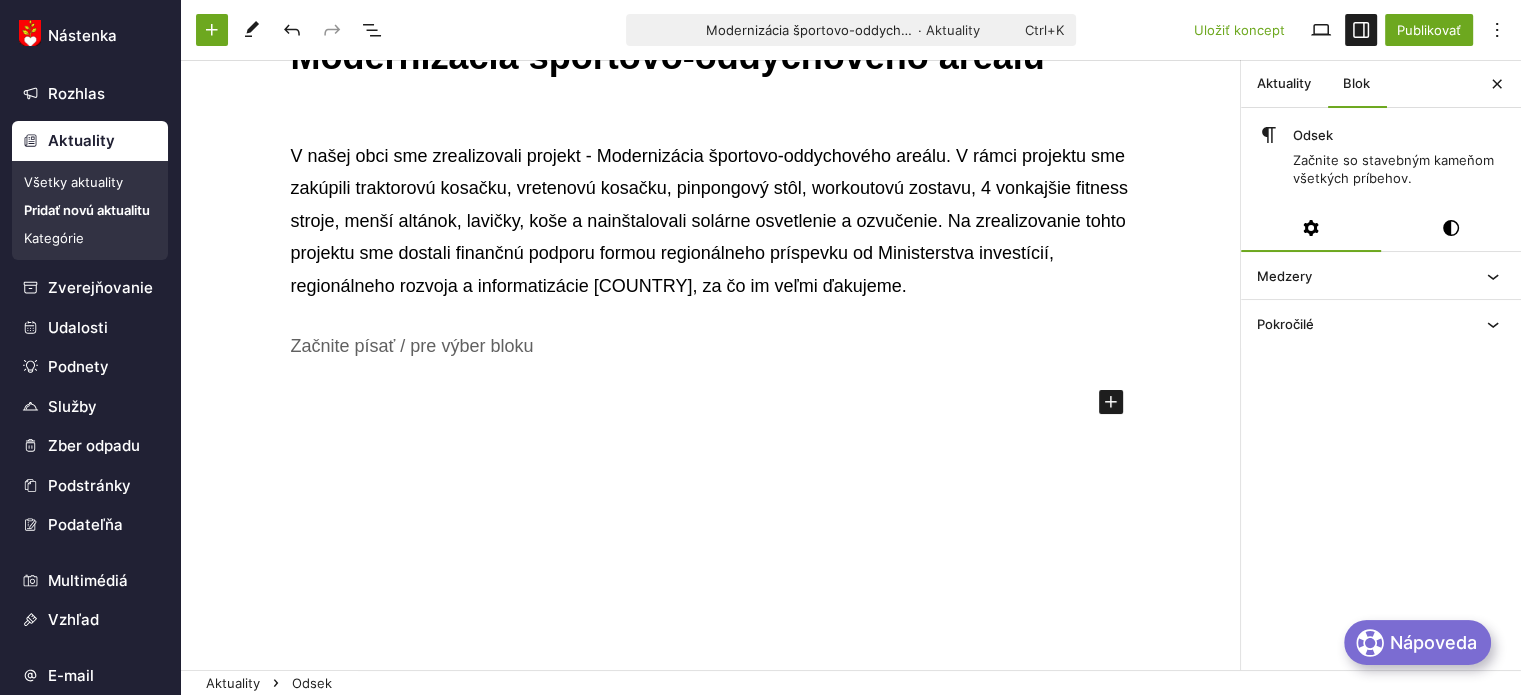scroll, scrollTop: 57, scrollLeft: 0, axis: vertical 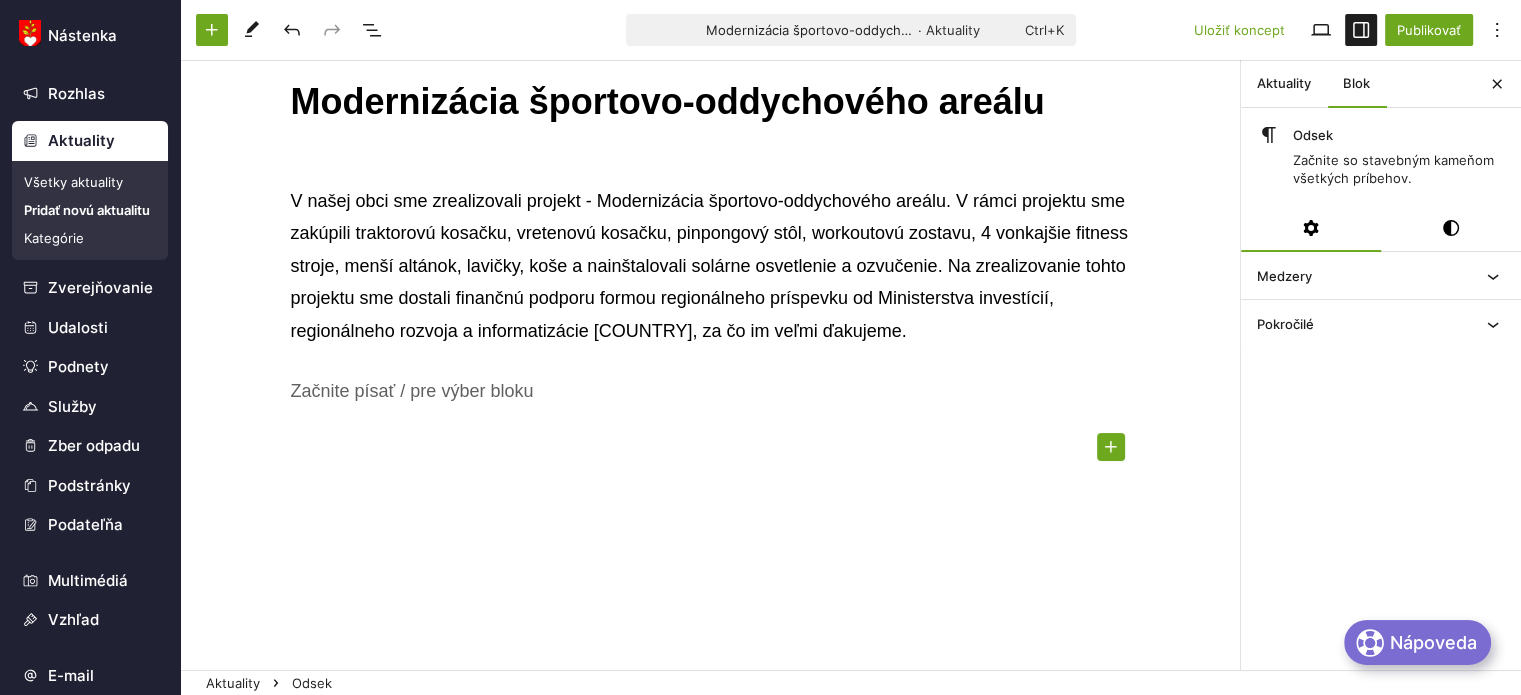 click at bounding box center (1111, 447) 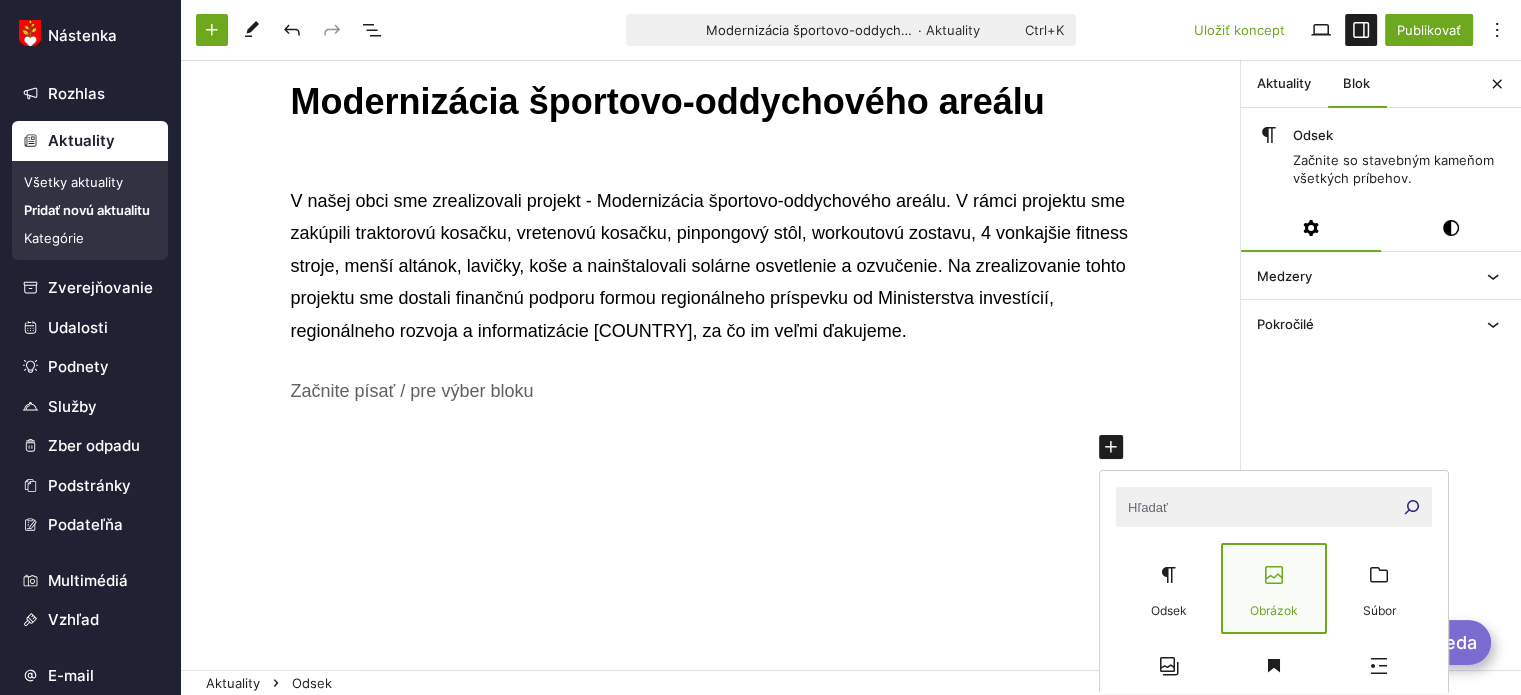 click at bounding box center [1273, 575] 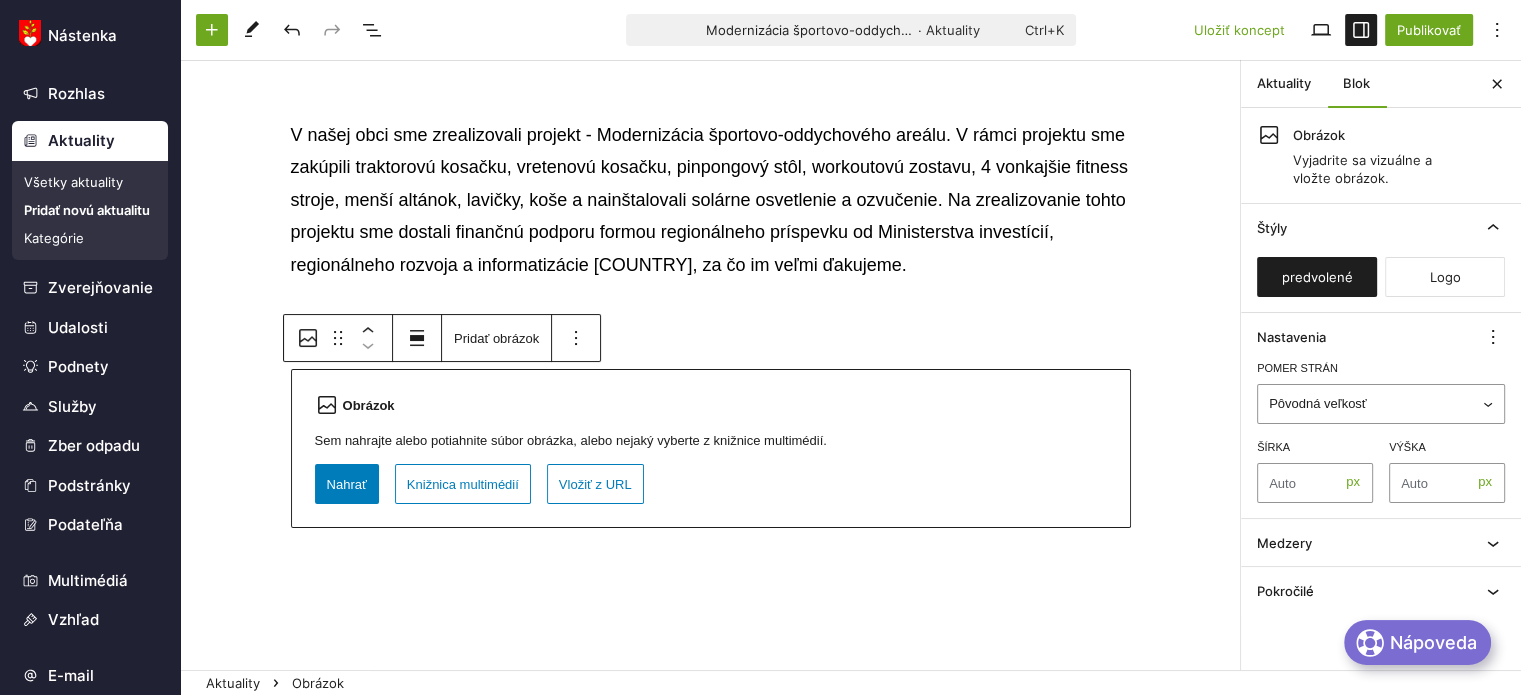 scroll, scrollTop: 157, scrollLeft: 0, axis: vertical 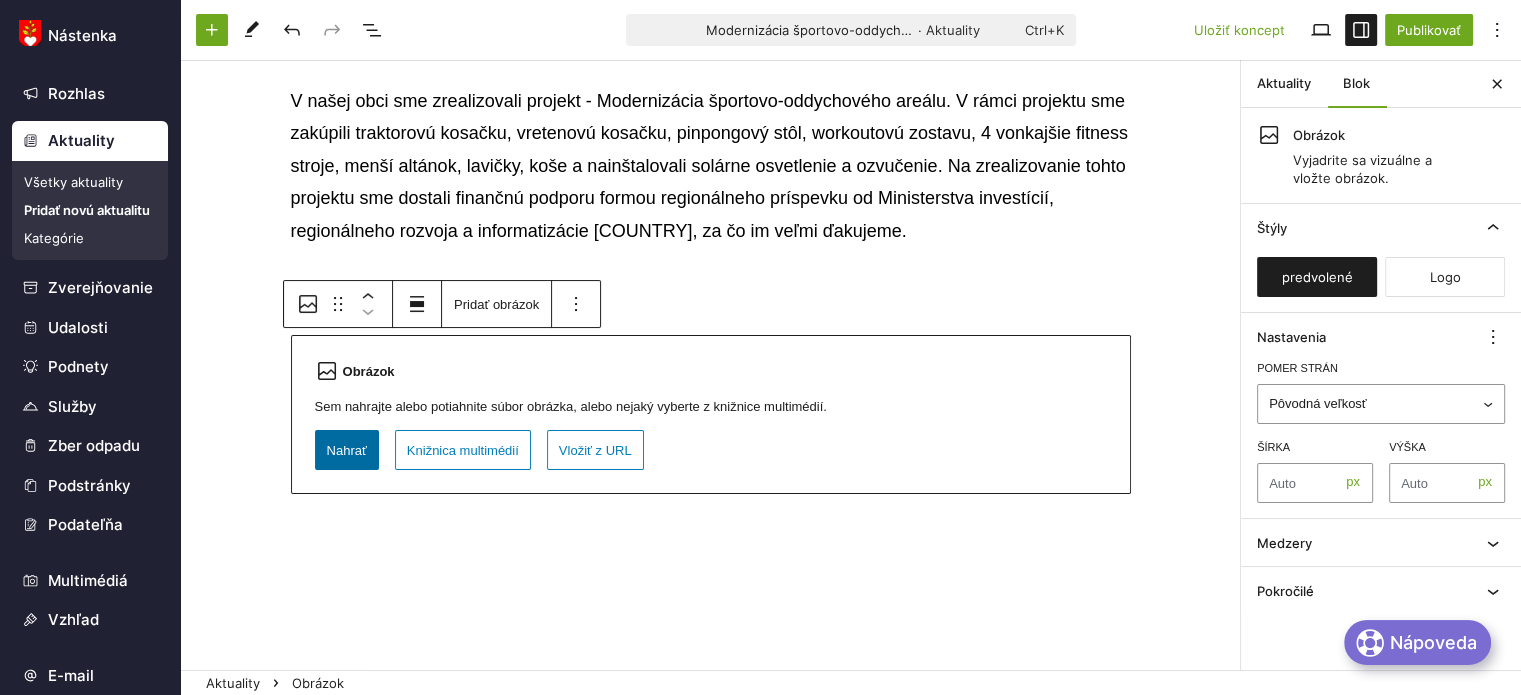 click on "Nahrať" at bounding box center (347, 450) 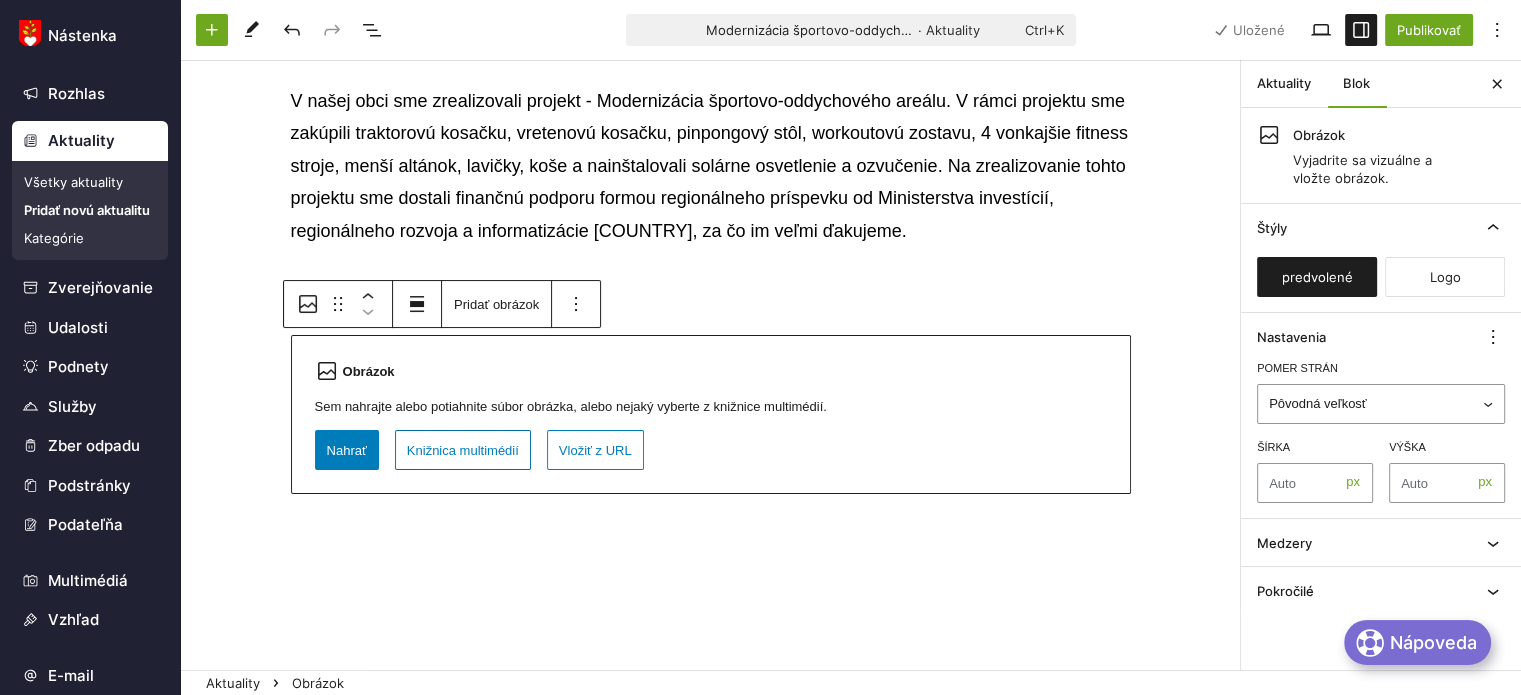 click on "Knižnica multimédií" at bounding box center (463, 450) 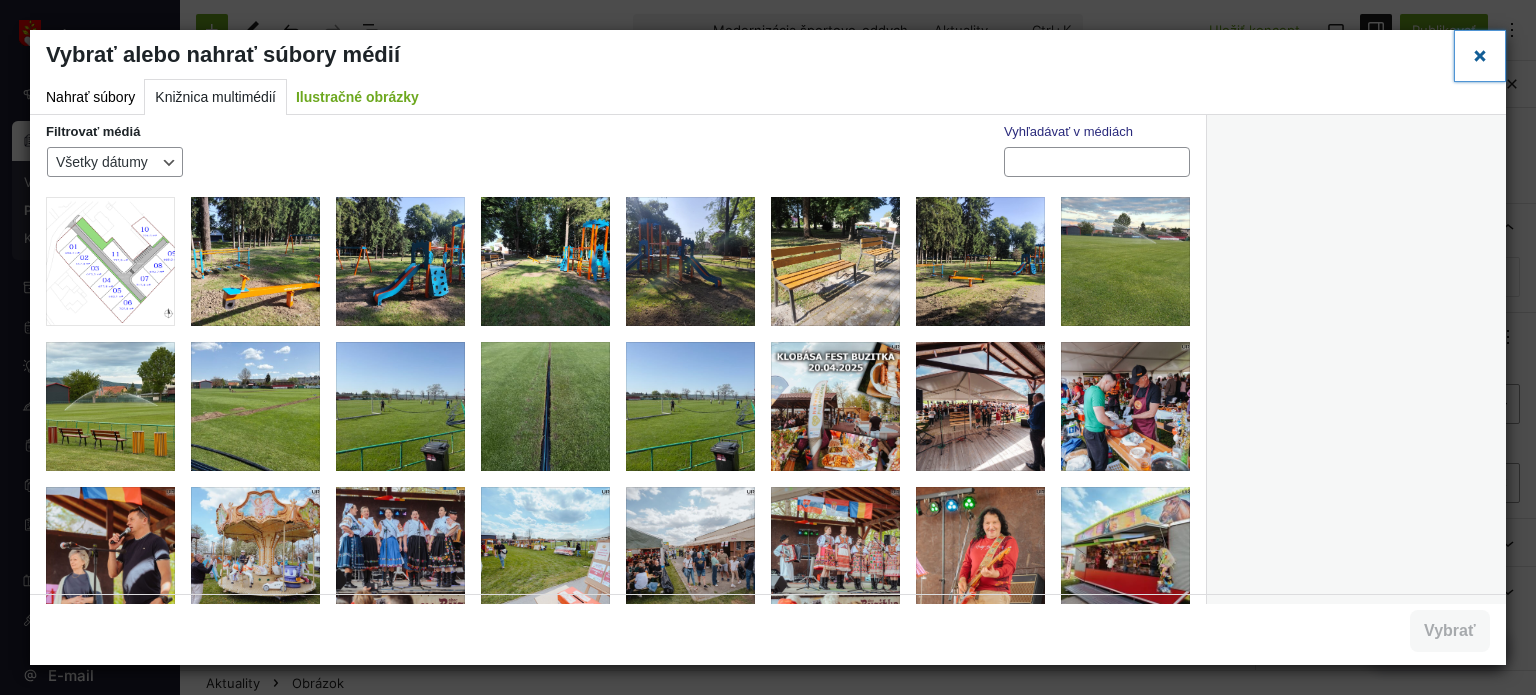 click on "Zavrieť okno" at bounding box center (1480, 55) 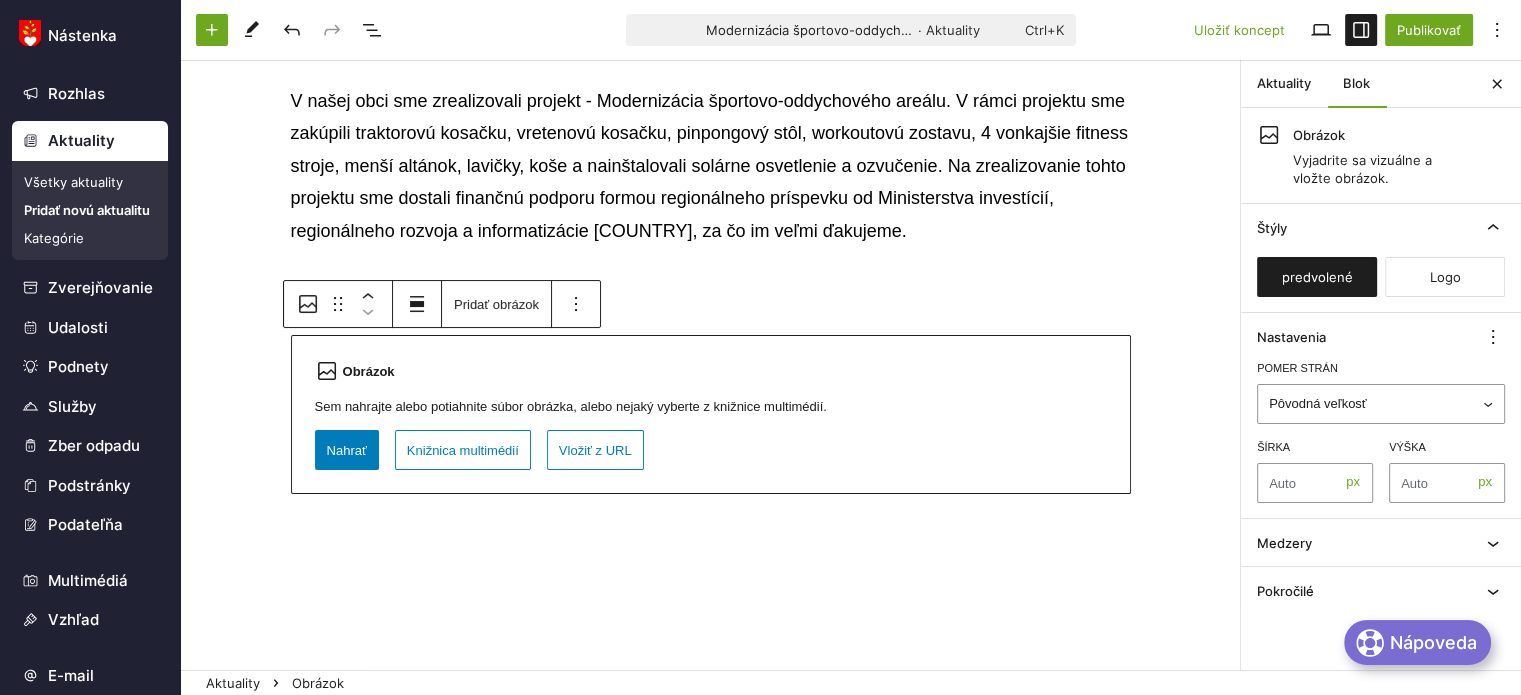 click on "Modernizácia športovo-oddychového areálu  V našej obci sme zrealizovali projekt - Modernizácia športovo-oddychového areálu. V rámci projektu sme zakúpili traktorovú kosačku, vretenovú kosačku, pinpongový stôl, workoutovú zostavu, 4 vonkajšie fitness stroje, menší altánok, lavičky, koše a nainštalovali solárne osvetlenie a ozvučenie. Na zrealizovanie tohto projektu sme dostali finančnú podporu formou regionálneho príspevku od [MINISTRY] [INVESTÍCIÍ], [REGIONÁLNEHO] [ROZVOJA] a [INFORMATIZÁCIE] [SR], za čo im veľmi ďakujeme. ﻿ Obrázok Sem nahrajte alebo potiahnite súbor obrázka, alebo nejaký vyberte z knižnice multimédií. Presuňte sem súbory Nahrať Knižnica multimédií Vložiť z URL" at bounding box center (710, 358) 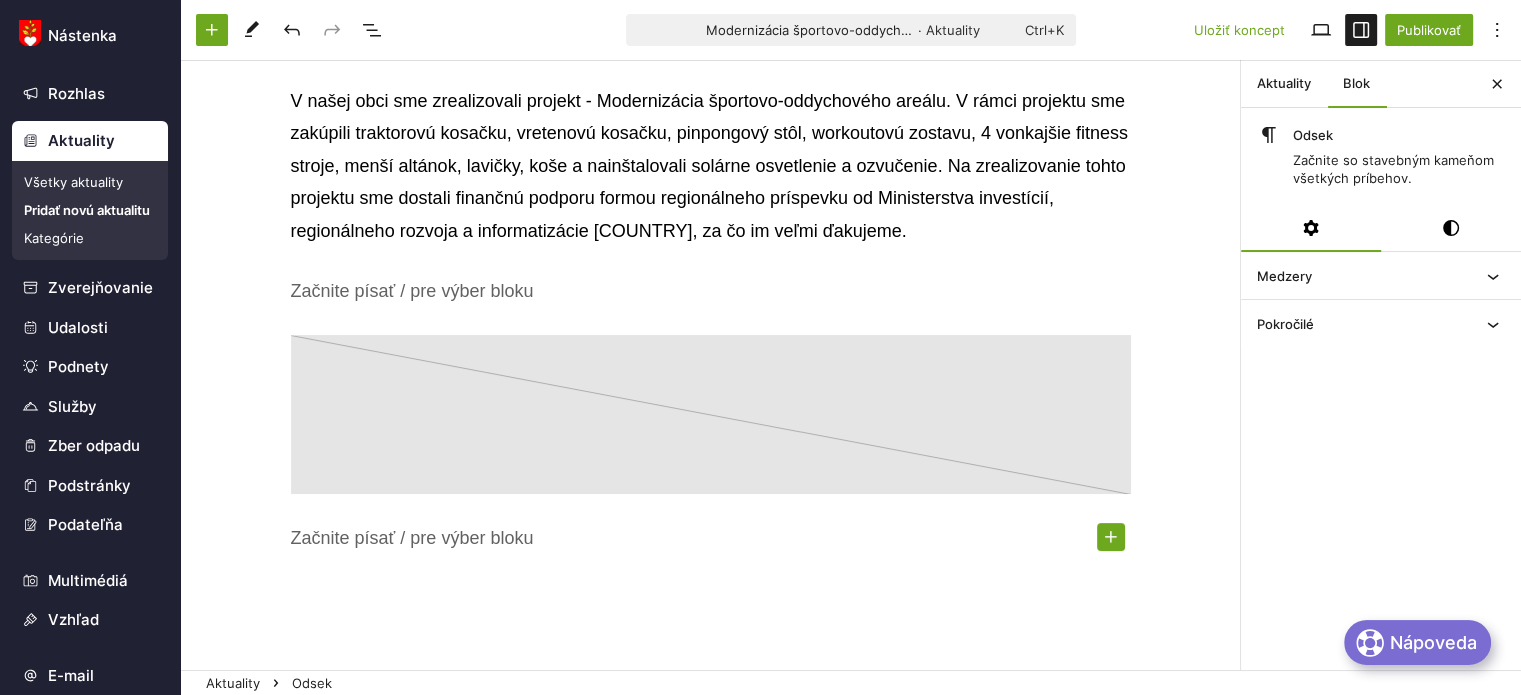 click at bounding box center [1111, 537] 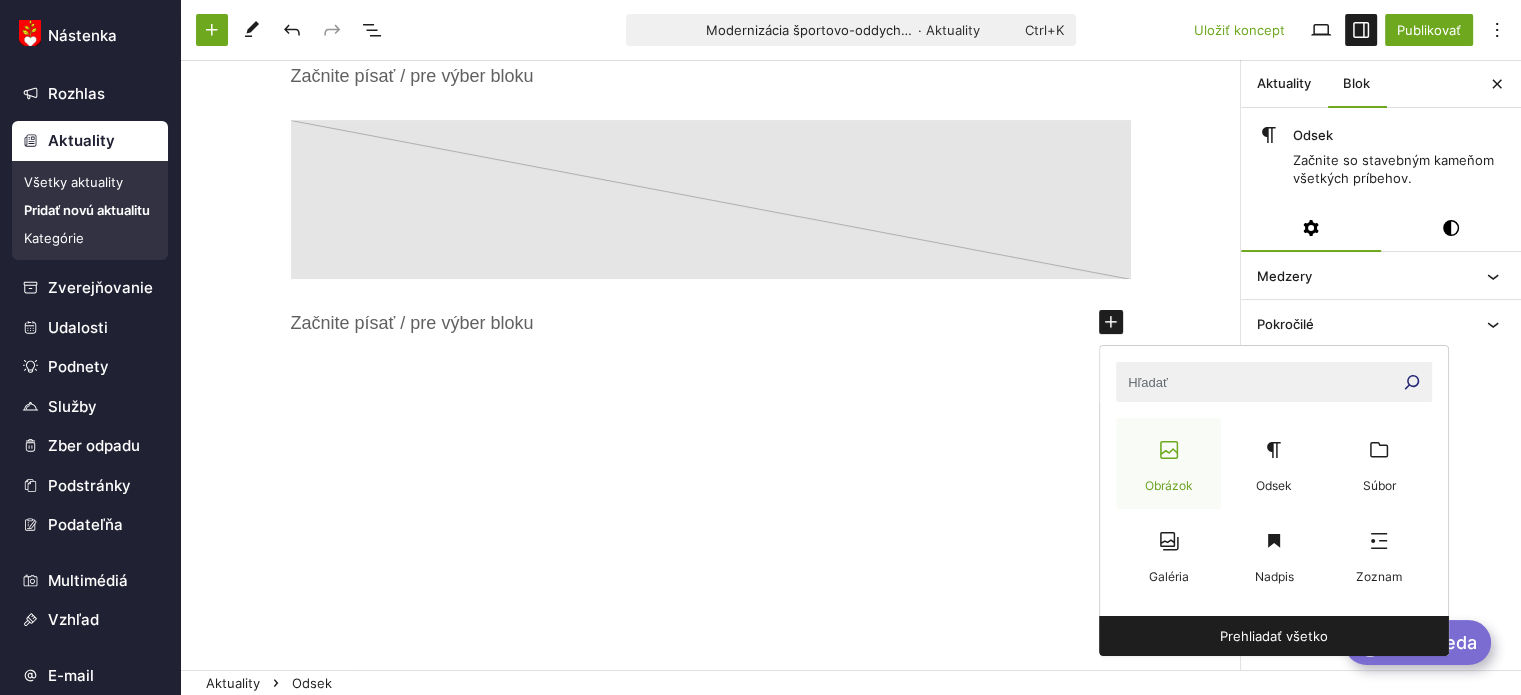 scroll, scrollTop: 374, scrollLeft: 0, axis: vertical 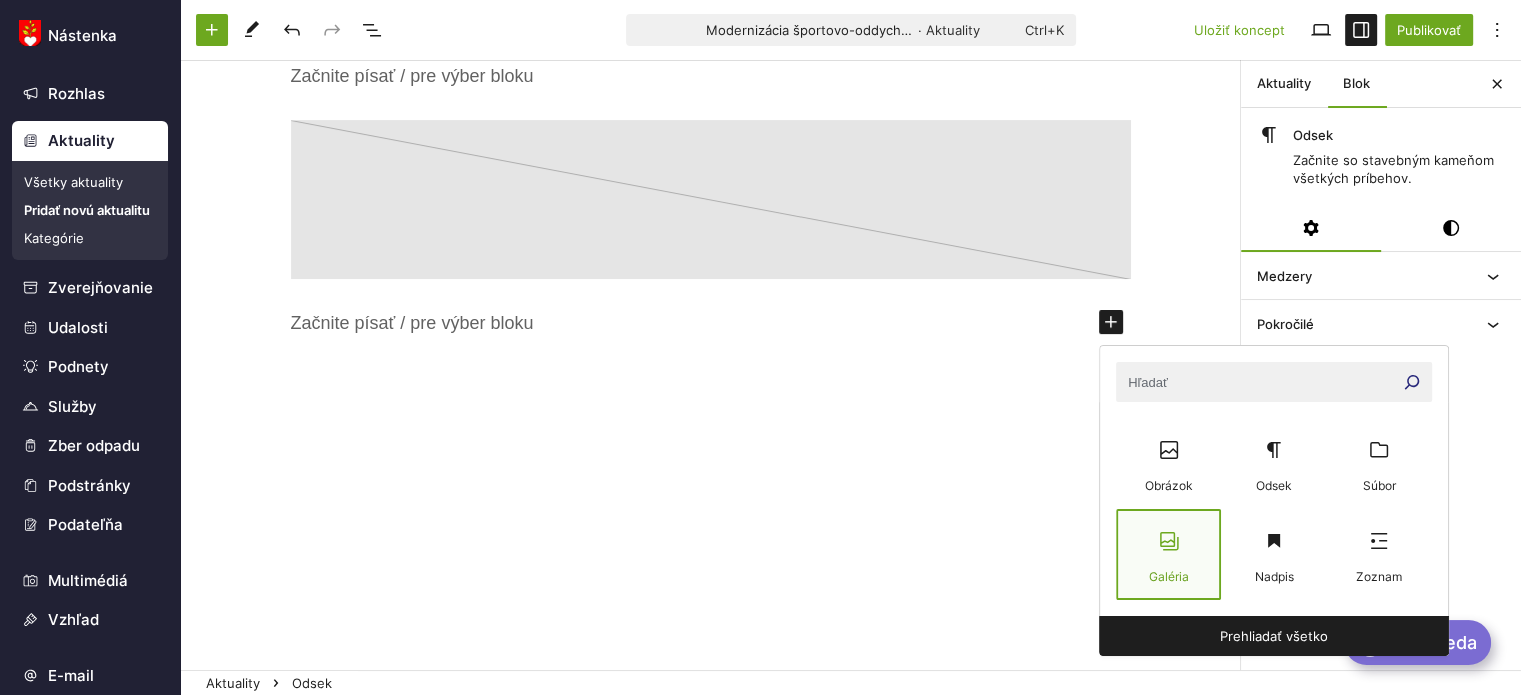 click at bounding box center (1168, 541) 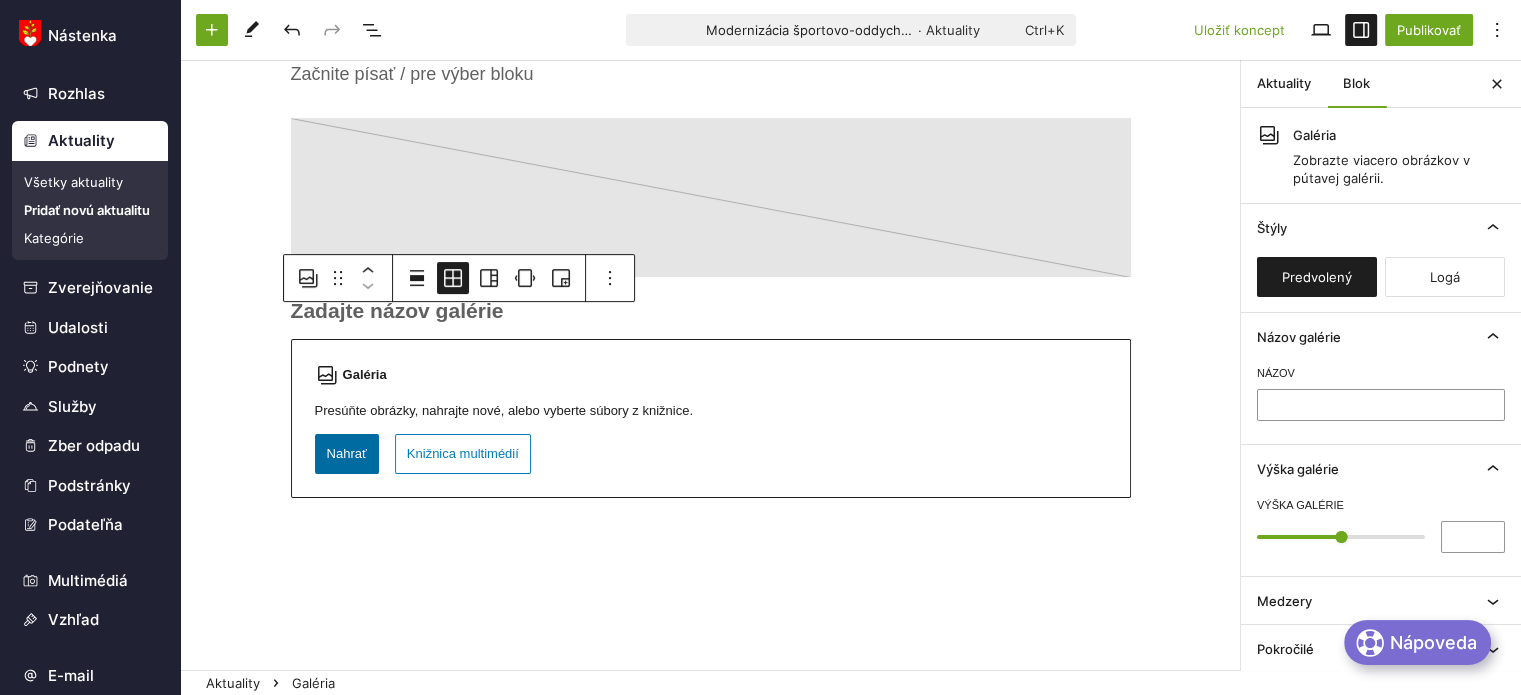 click on "Nahrať" at bounding box center [347, 454] 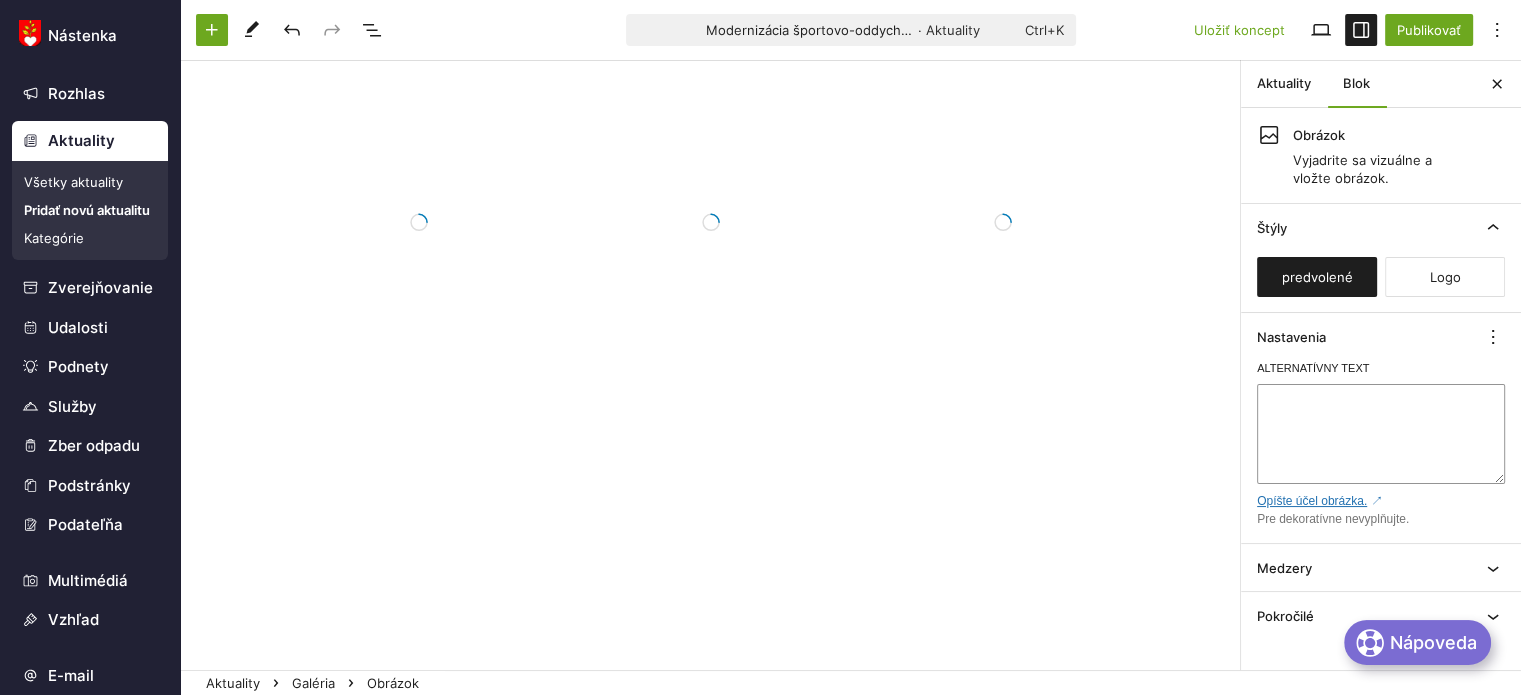 scroll, scrollTop: 2199, scrollLeft: 0, axis: vertical 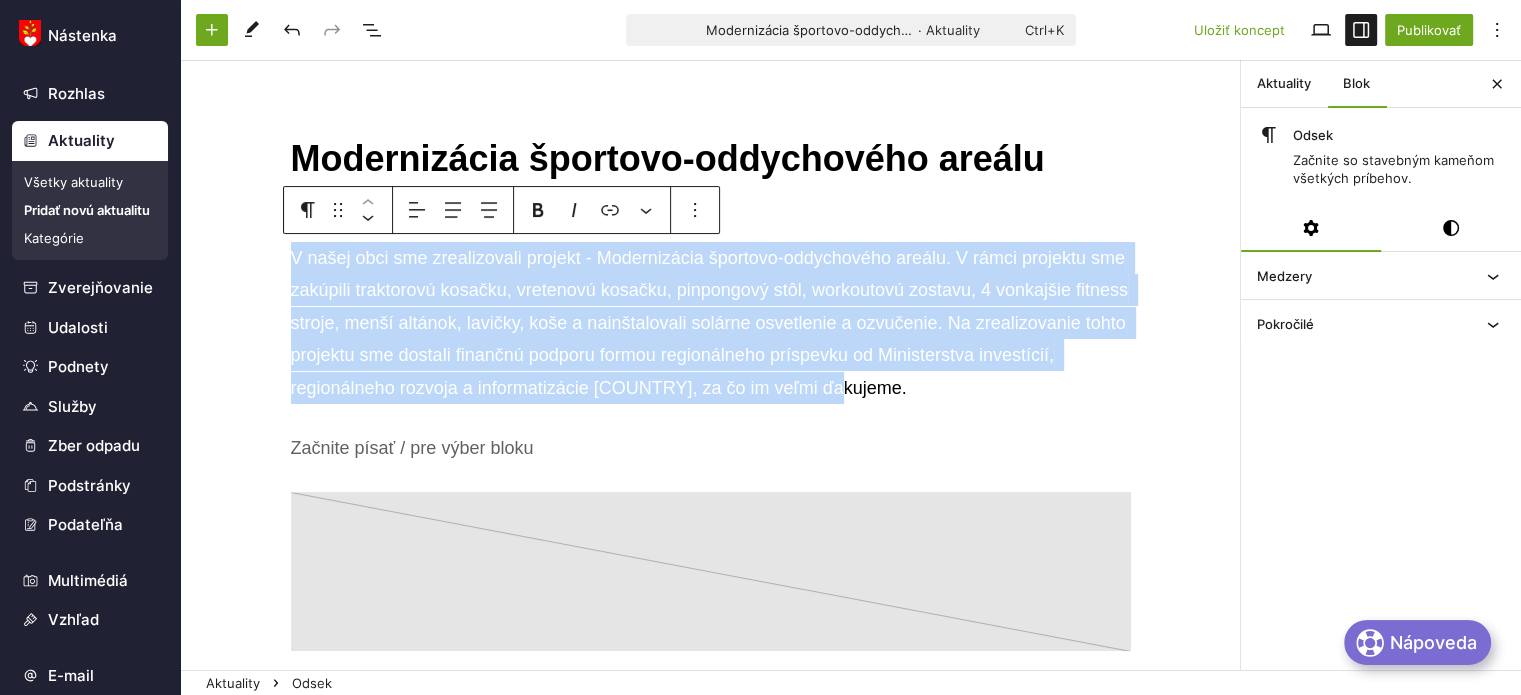 drag, startPoint x: 824, startPoint y: 387, endPoint x: 296, endPoint y: 159, distance: 575.1243 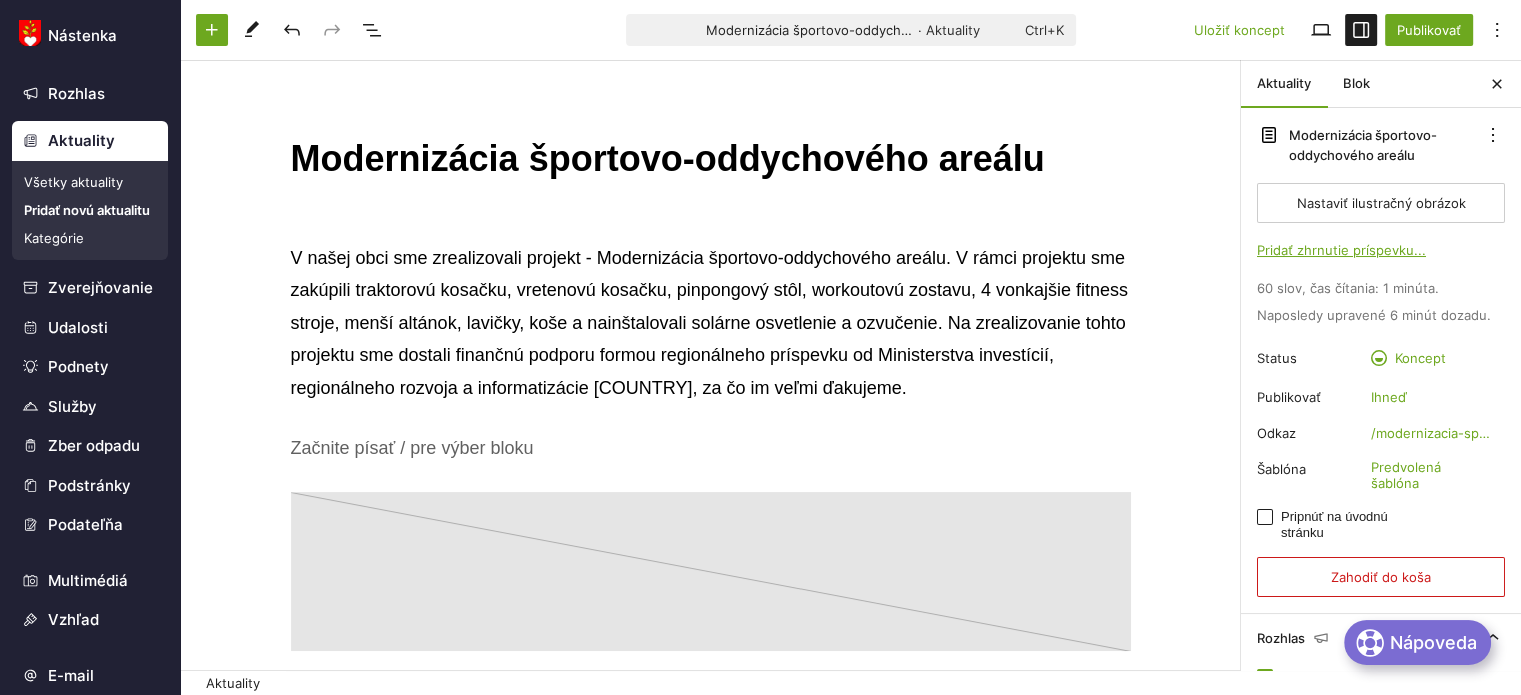 drag, startPoint x: 431, startPoint y: 183, endPoint x: 1031, endPoint y: 160, distance: 600.4407 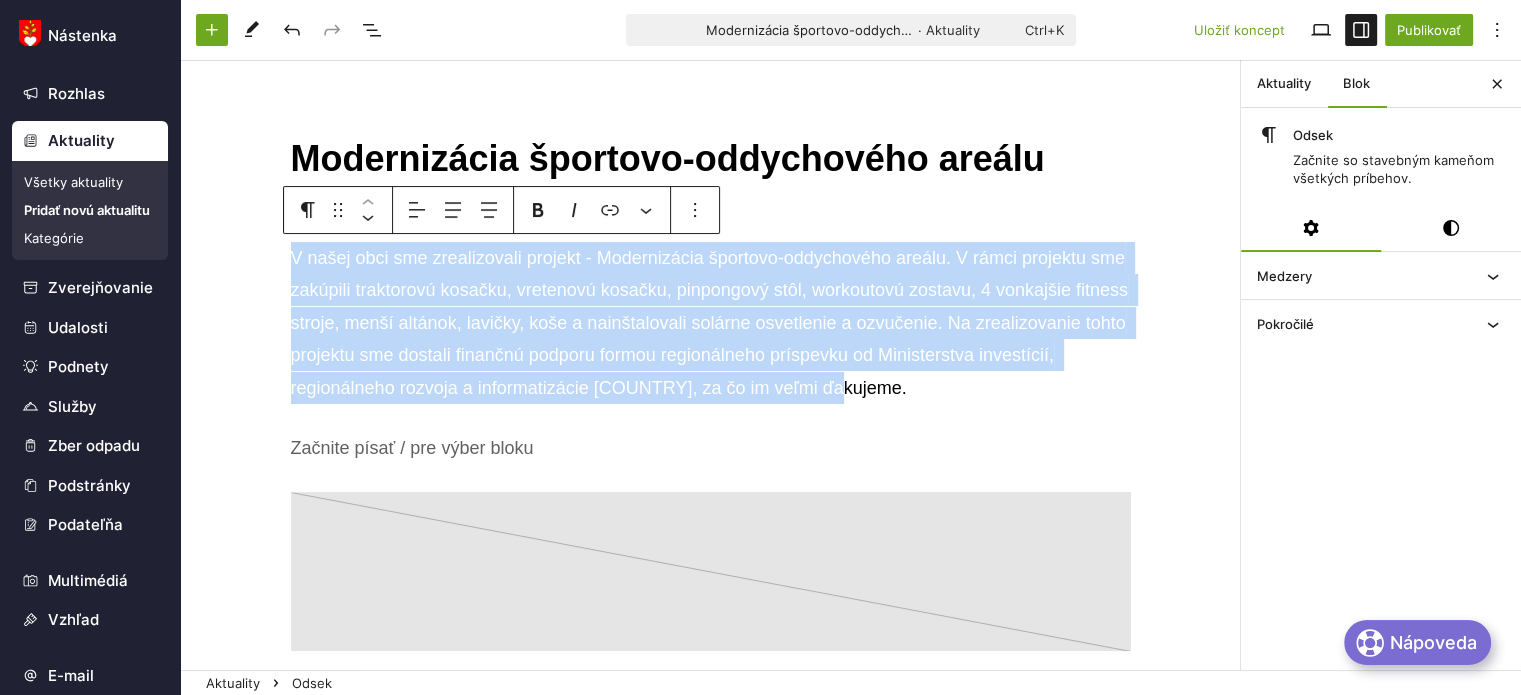 drag, startPoint x: 631, startPoint y: 374, endPoint x: 283, endPoint y: 262, distance: 365.57898 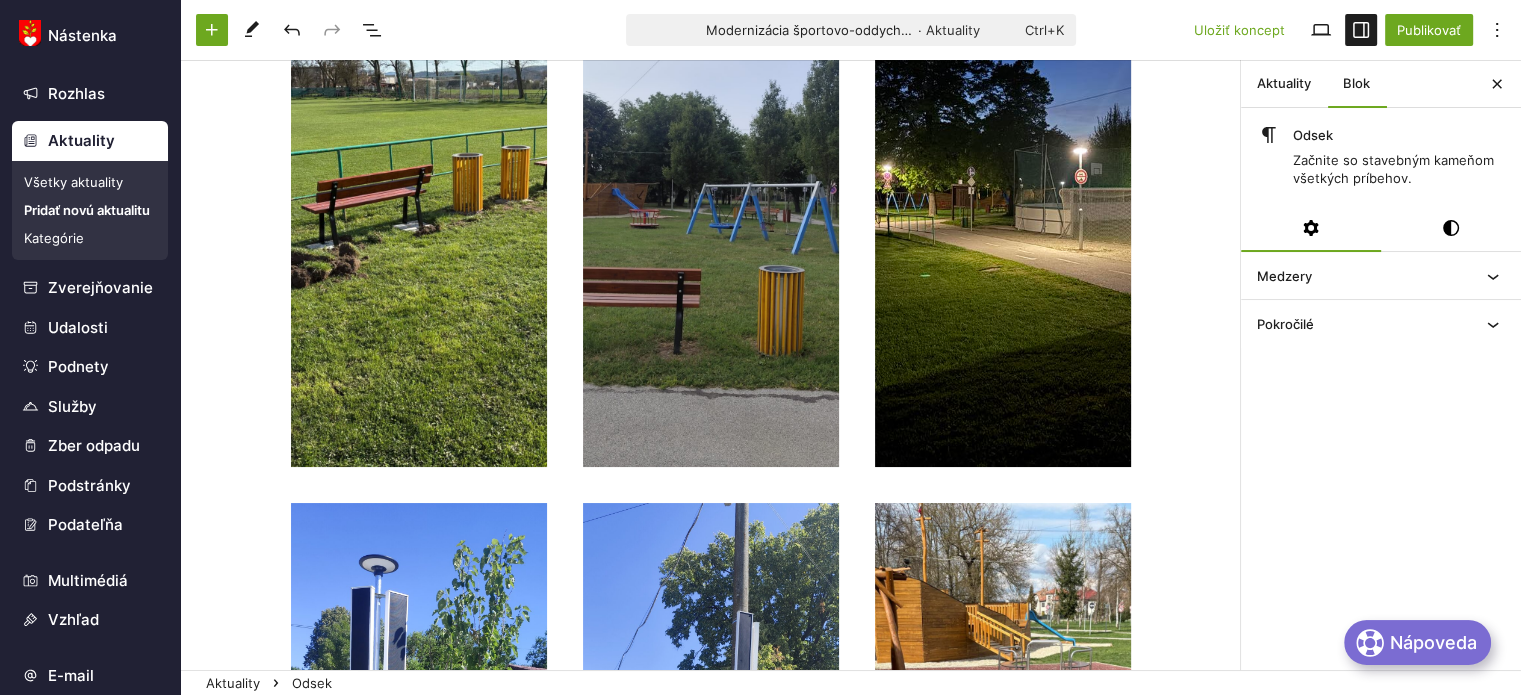 scroll, scrollTop: 1300, scrollLeft: 0, axis: vertical 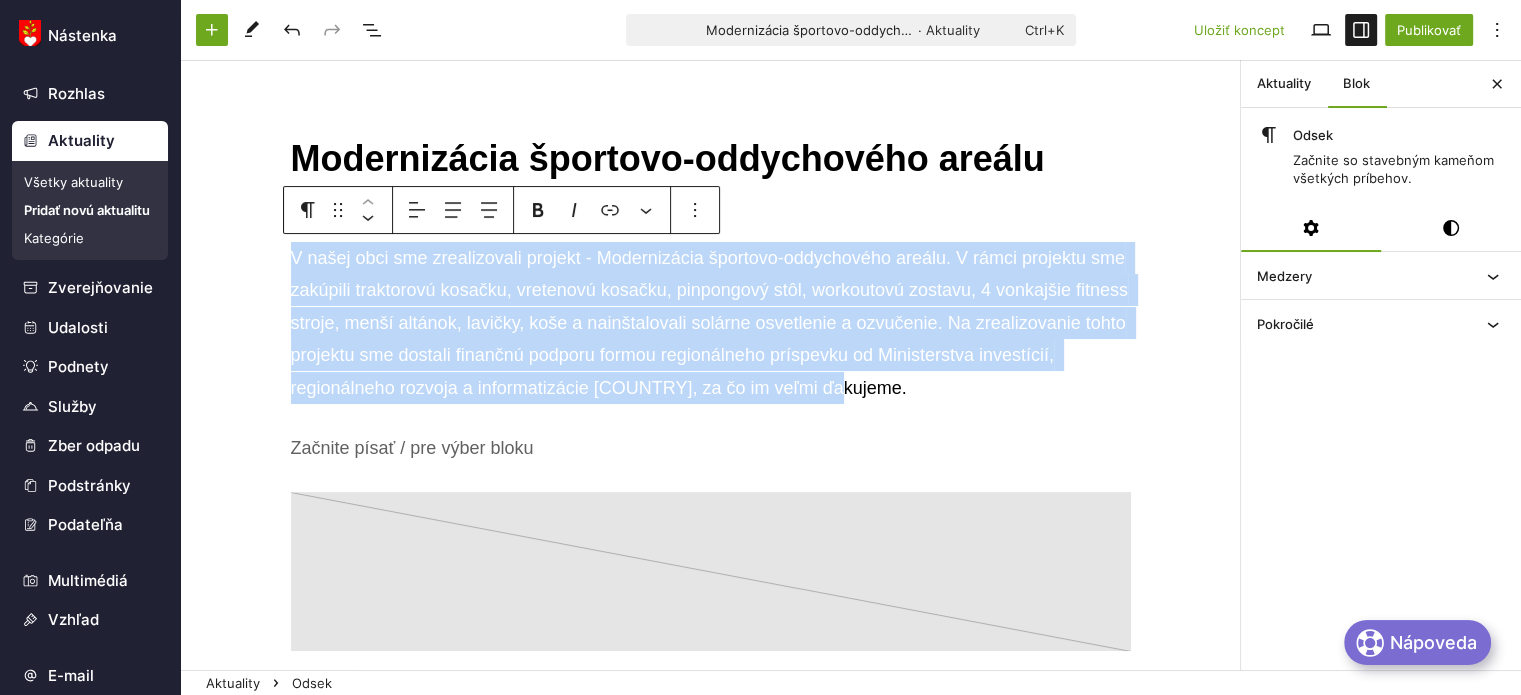 drag, startPoint x: 386, startPoint y: 330, endPoint x: 337, endPoint y: 328, distance: 49.0408 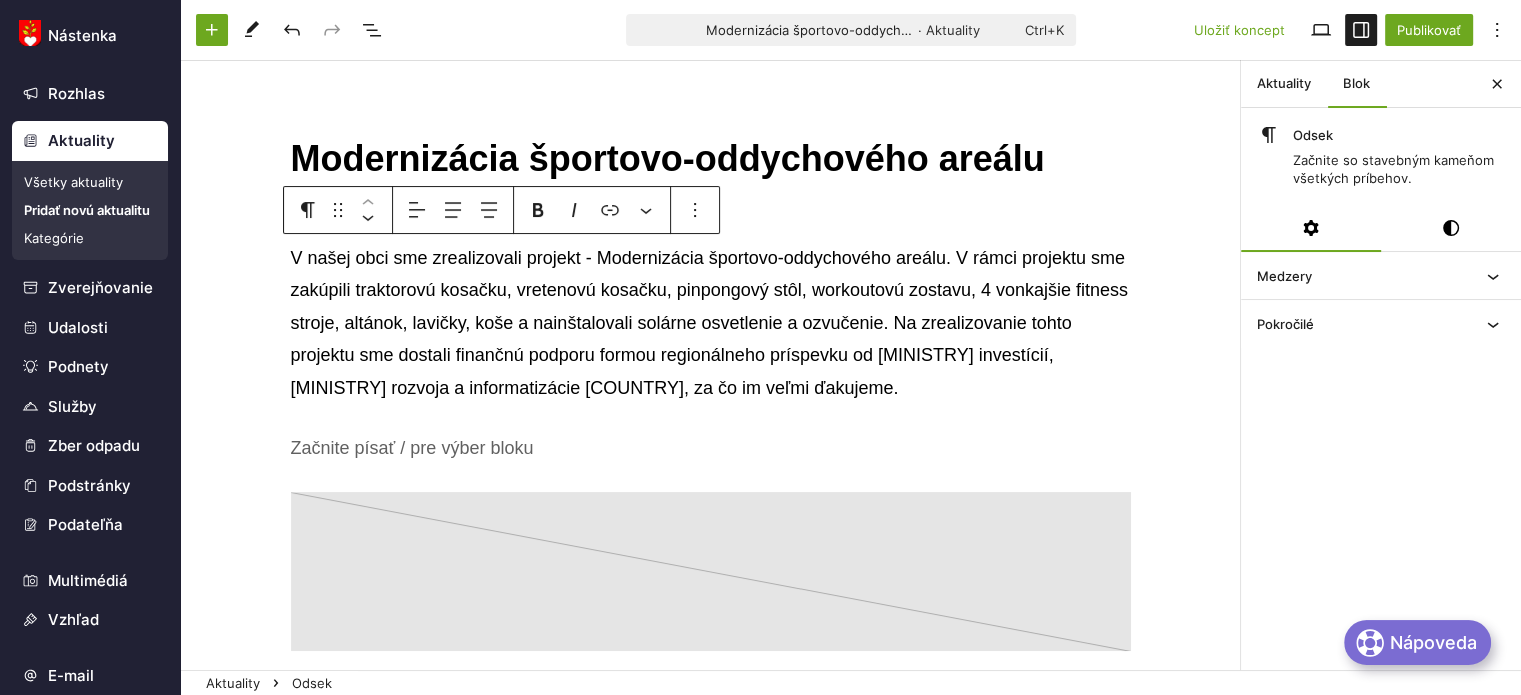 drag, startPoint x: 722, startPoint y: 384, endPoint x: 286, endPoint y: 257, distance: 454.12003 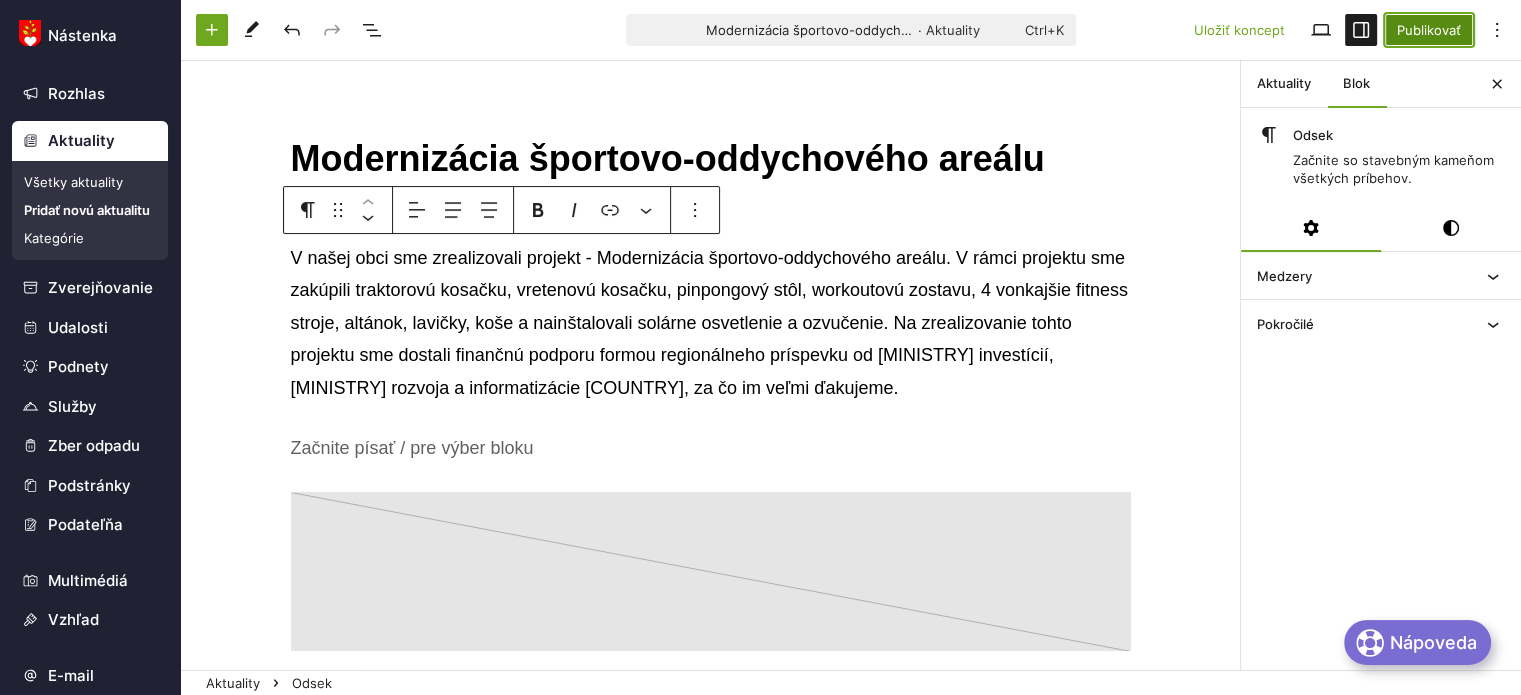 click on "Publikovať" at bounding box center (1429, 30) 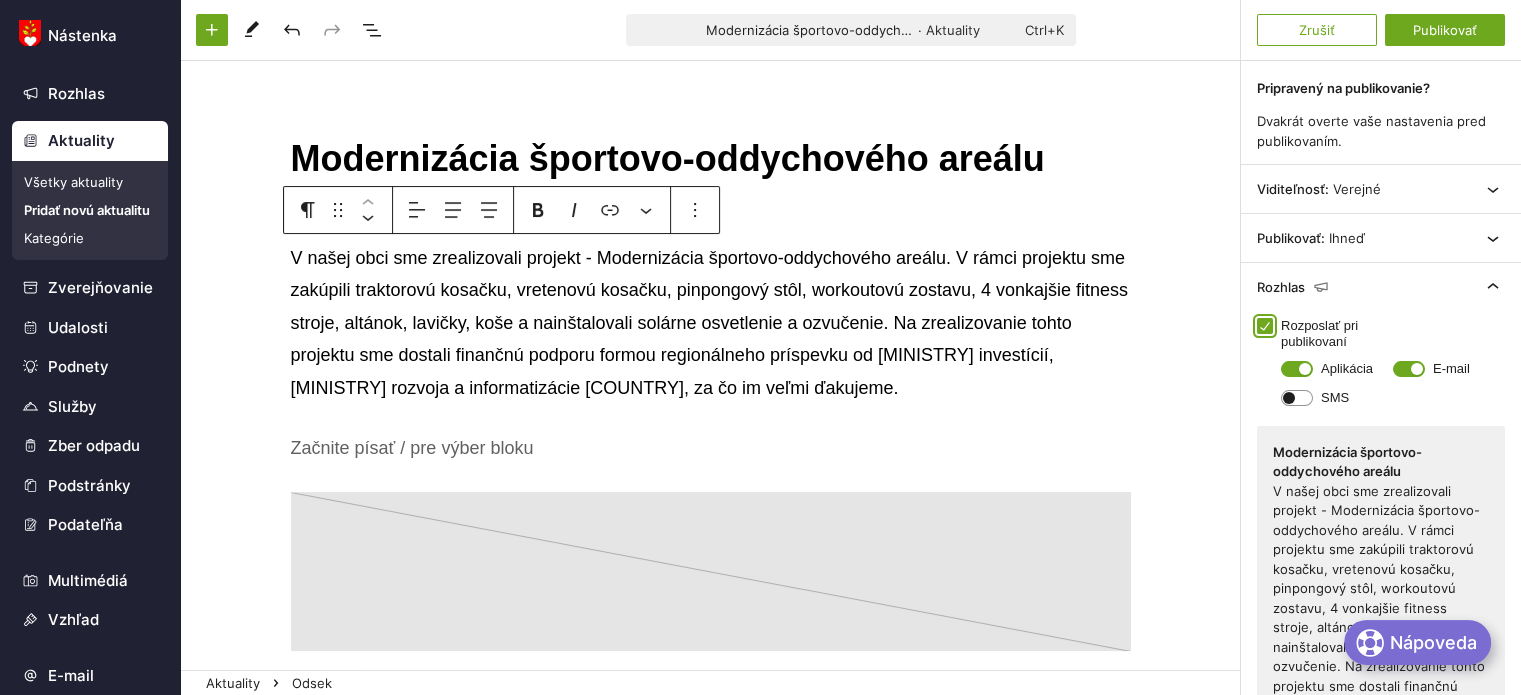 click on "Rozposlať pri publikovaní" at bounding box center [1265, 326] 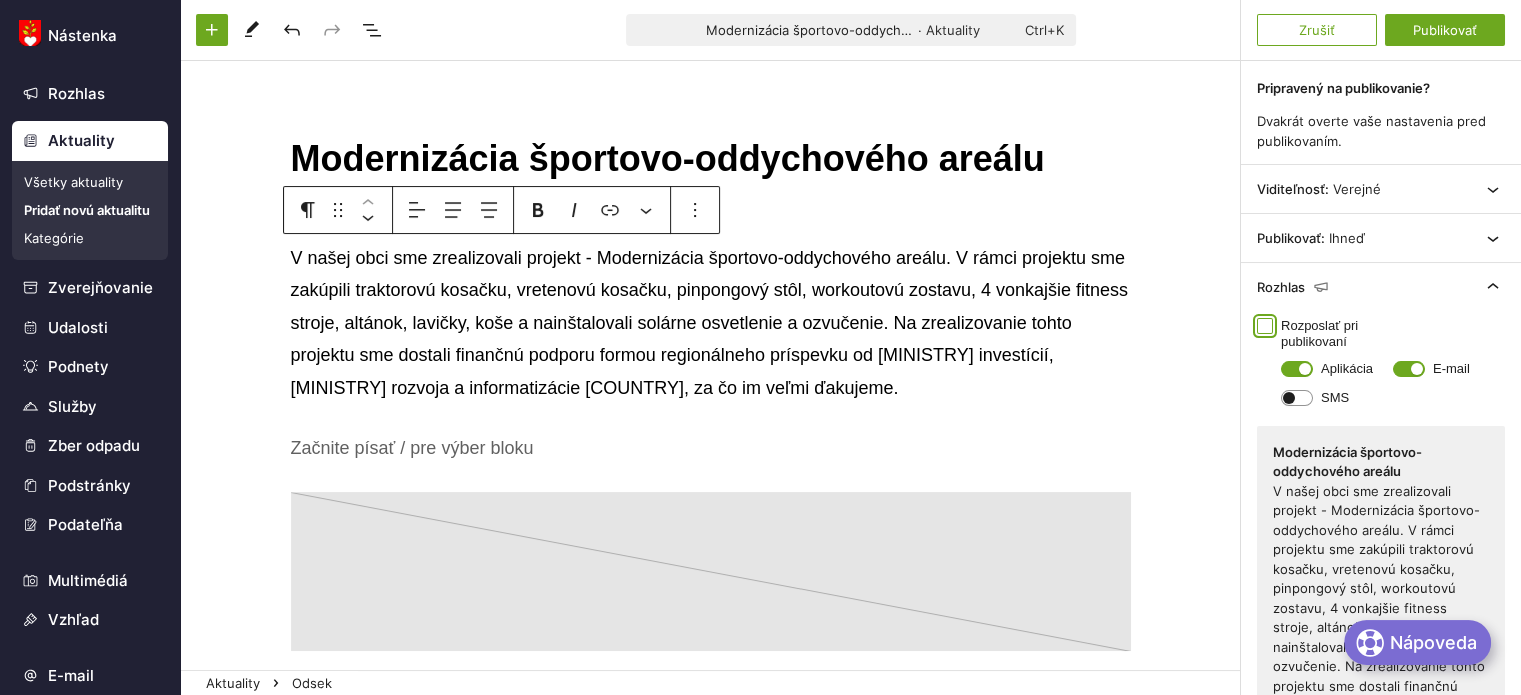 checkbox on "false" 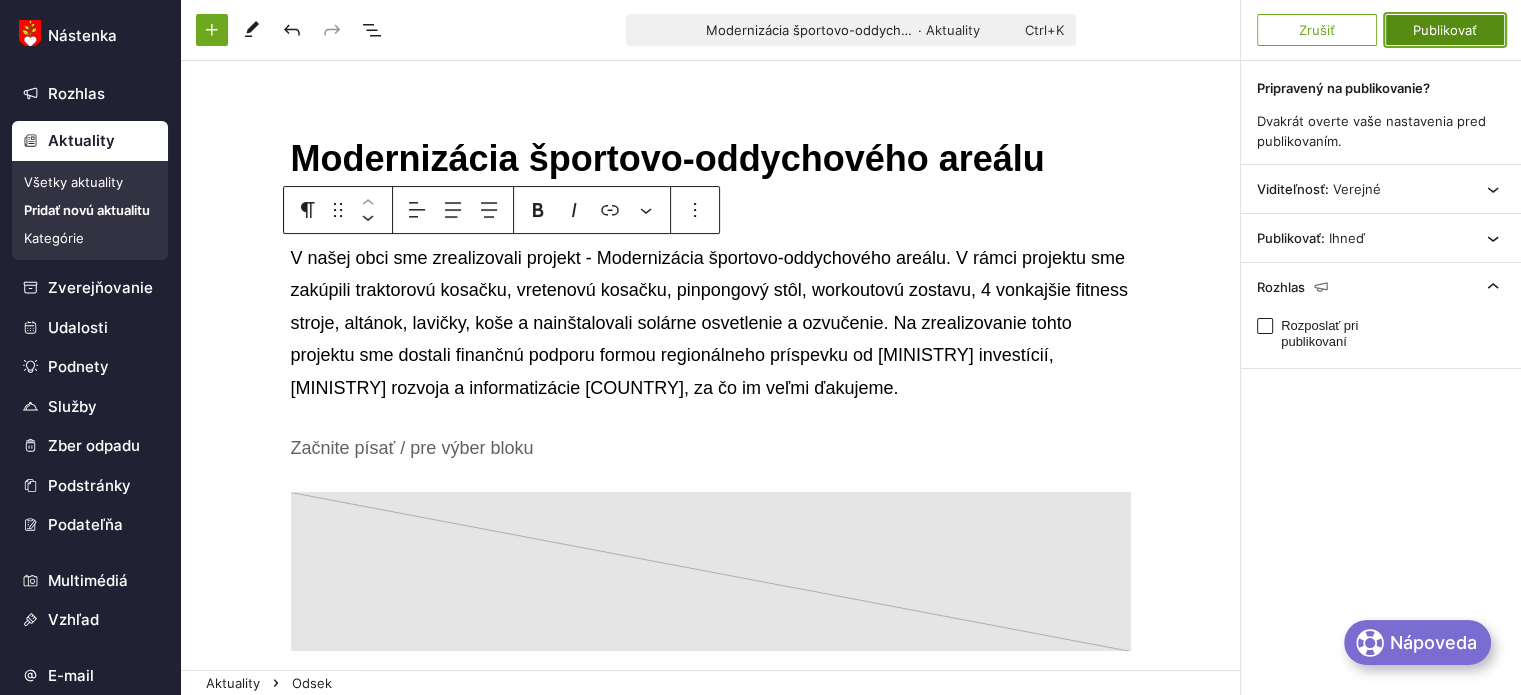 click on "Publikovať" at bounding box center [1445, 30] 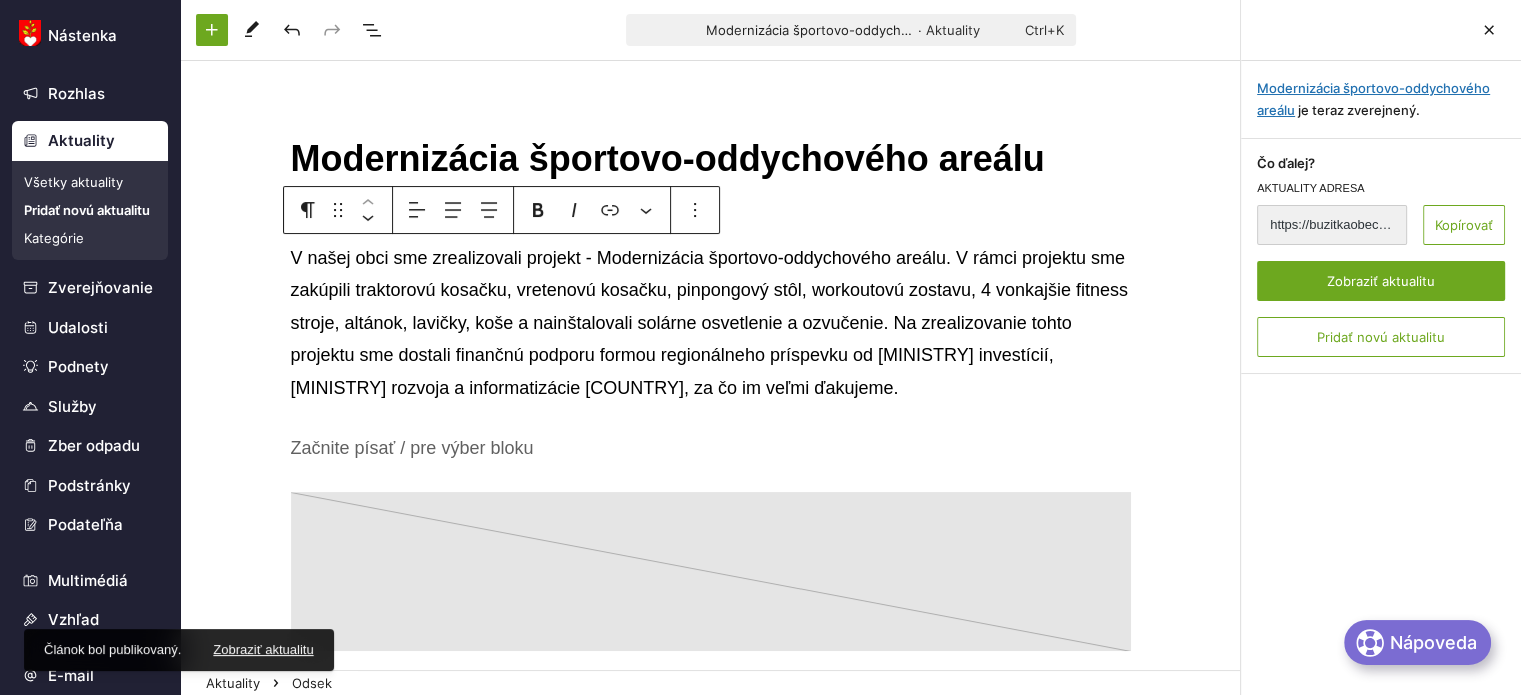 click on "Všetky aktuality" at bounding box center (90, 182) 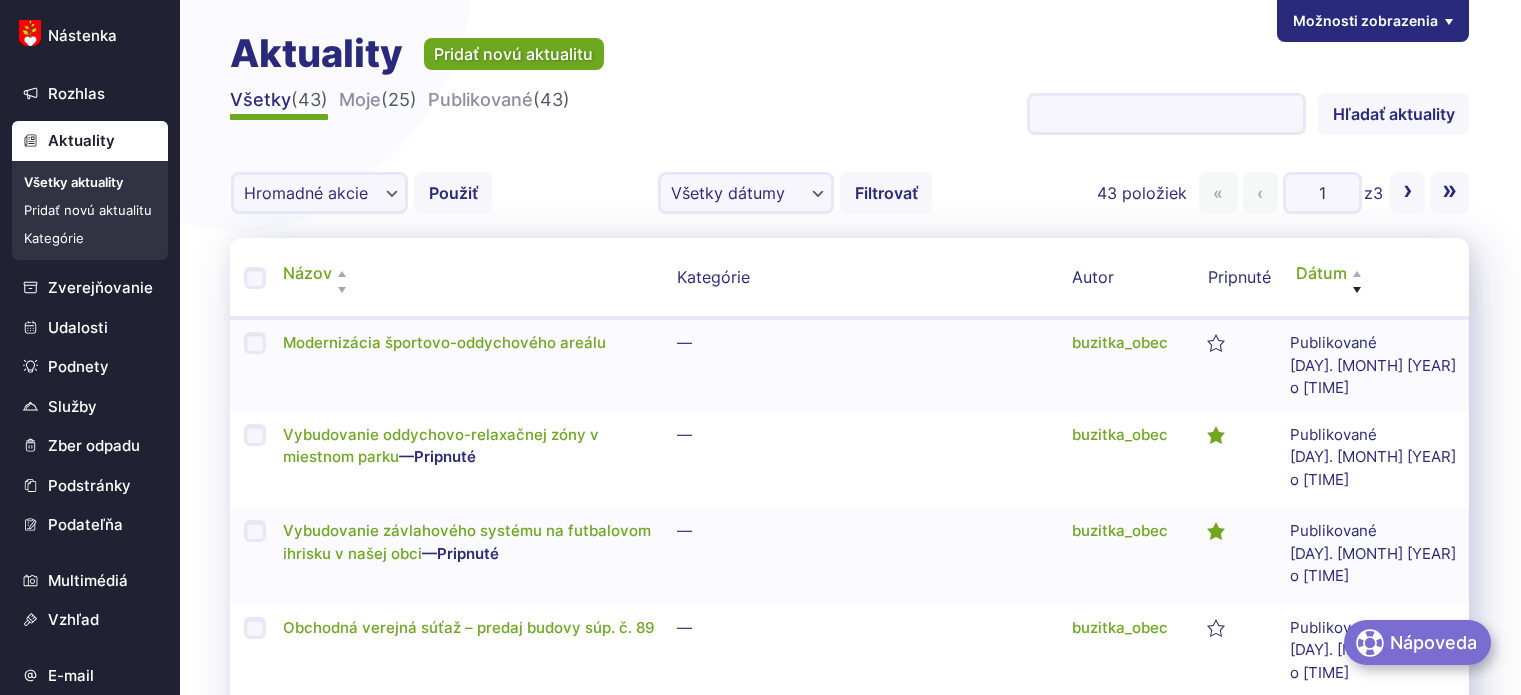 scroll, scrollTop: 0, scrollLeft: 0, axis: both 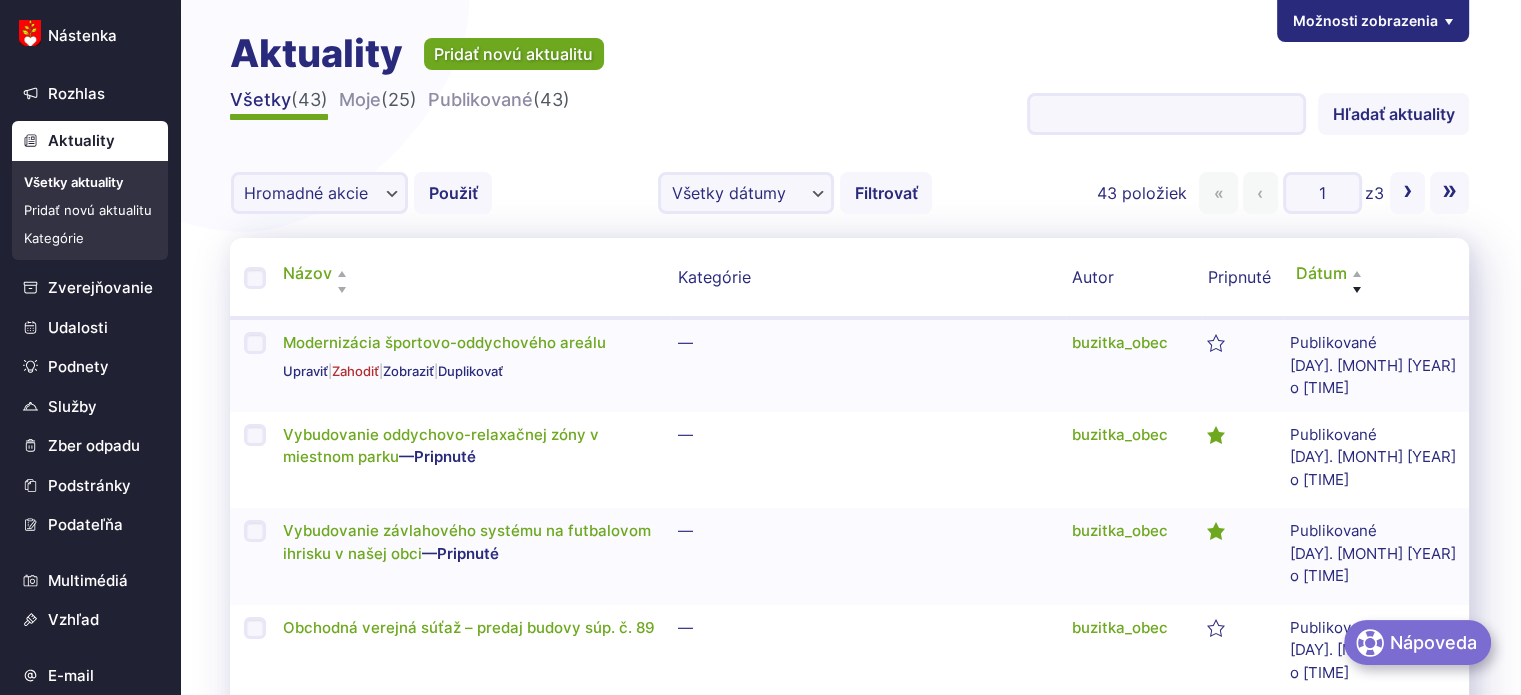 click at bounding box center [1218, 342] 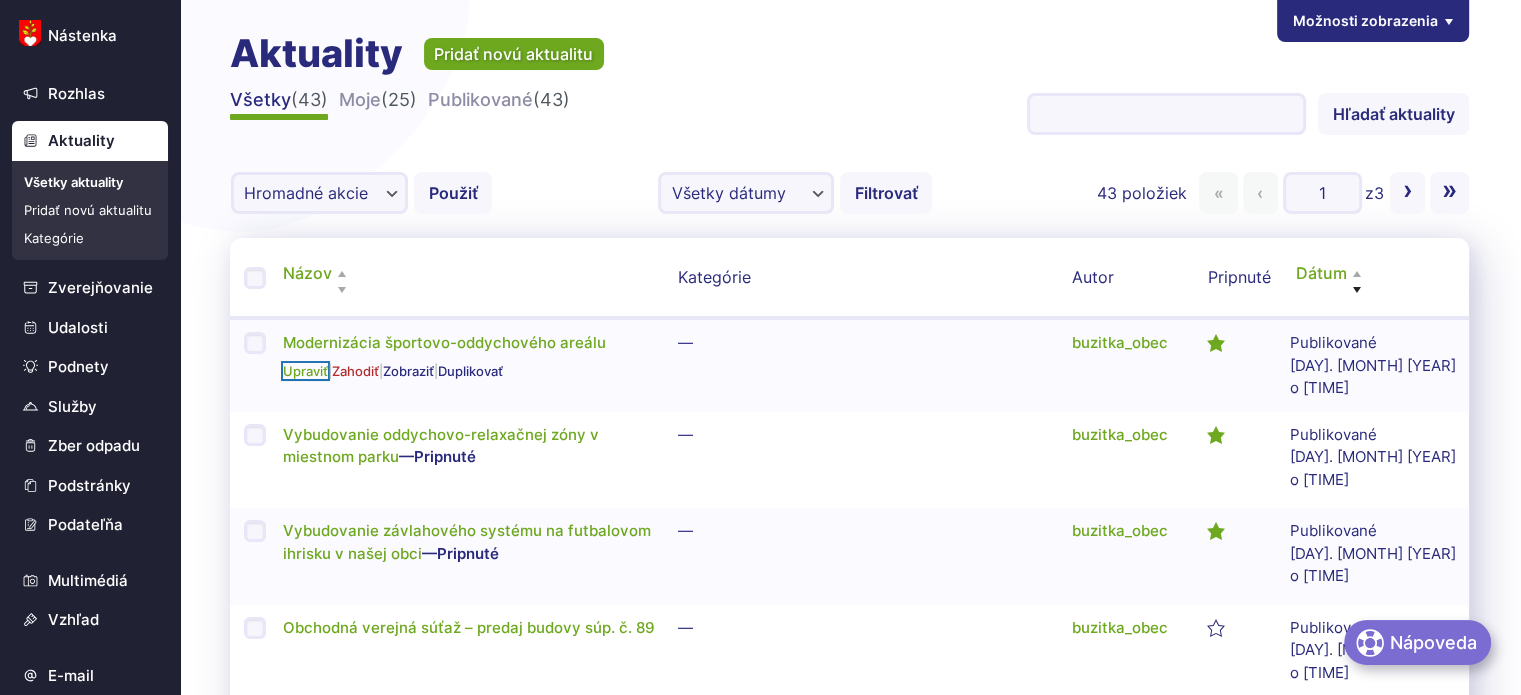 click on "Upraviť" at bounding box center (305, 371) 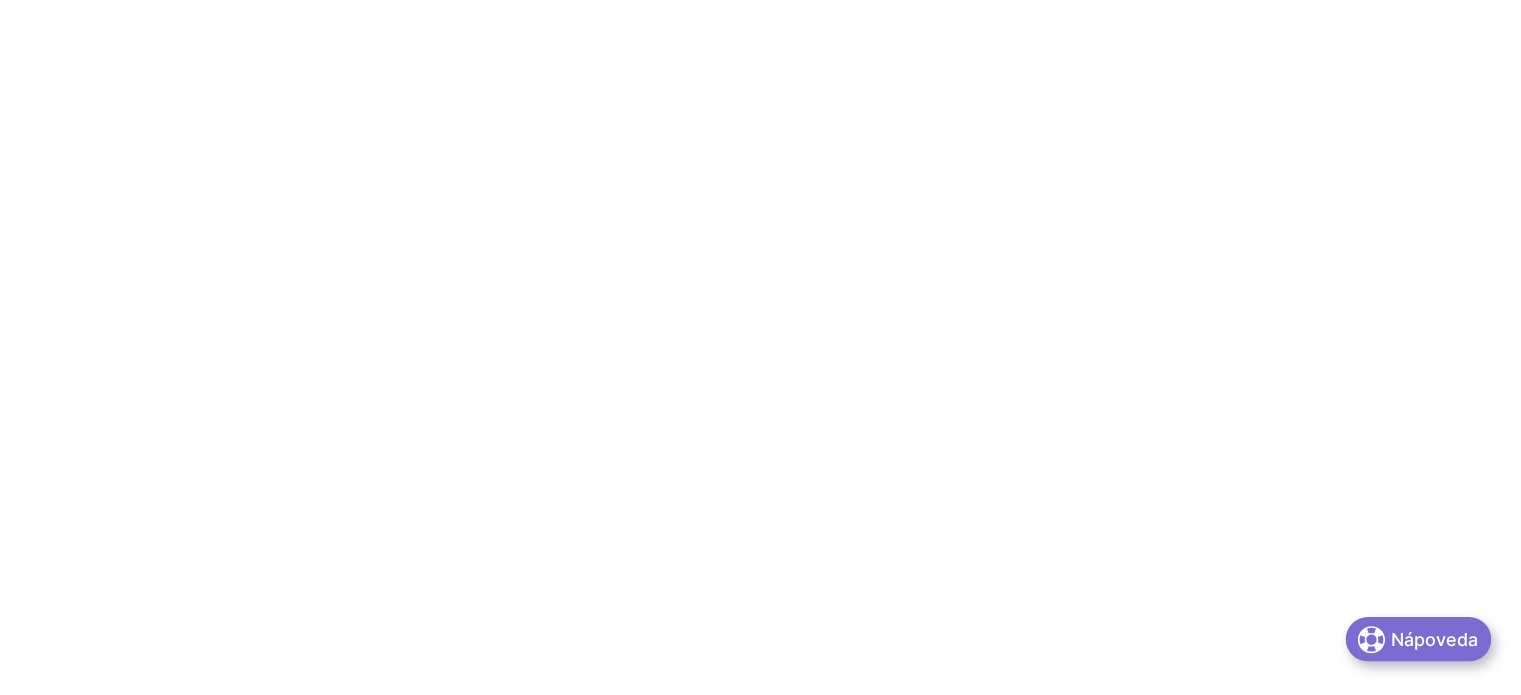 scroll, scrollTop: 0, scrollLeft: 0, axis: both 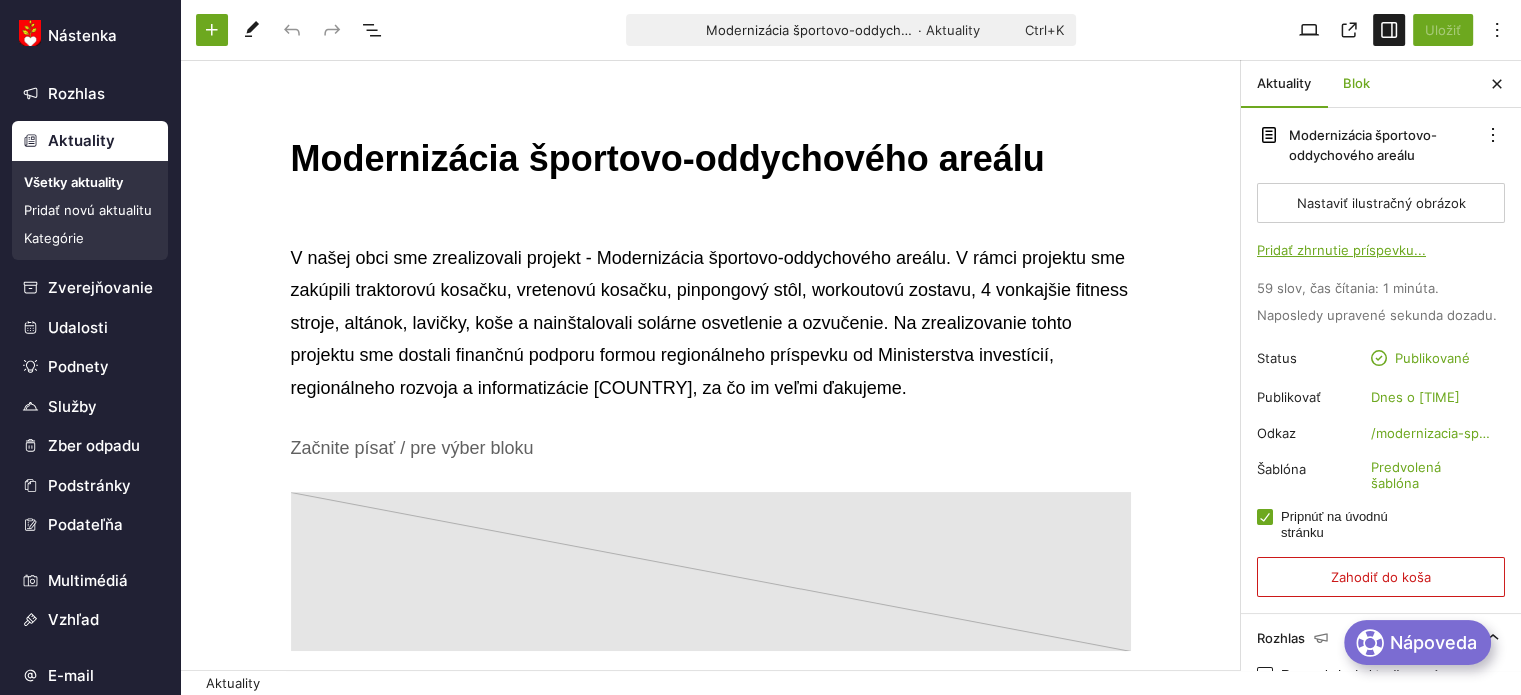 click on "Blok" at bounding box center (1356, 84) 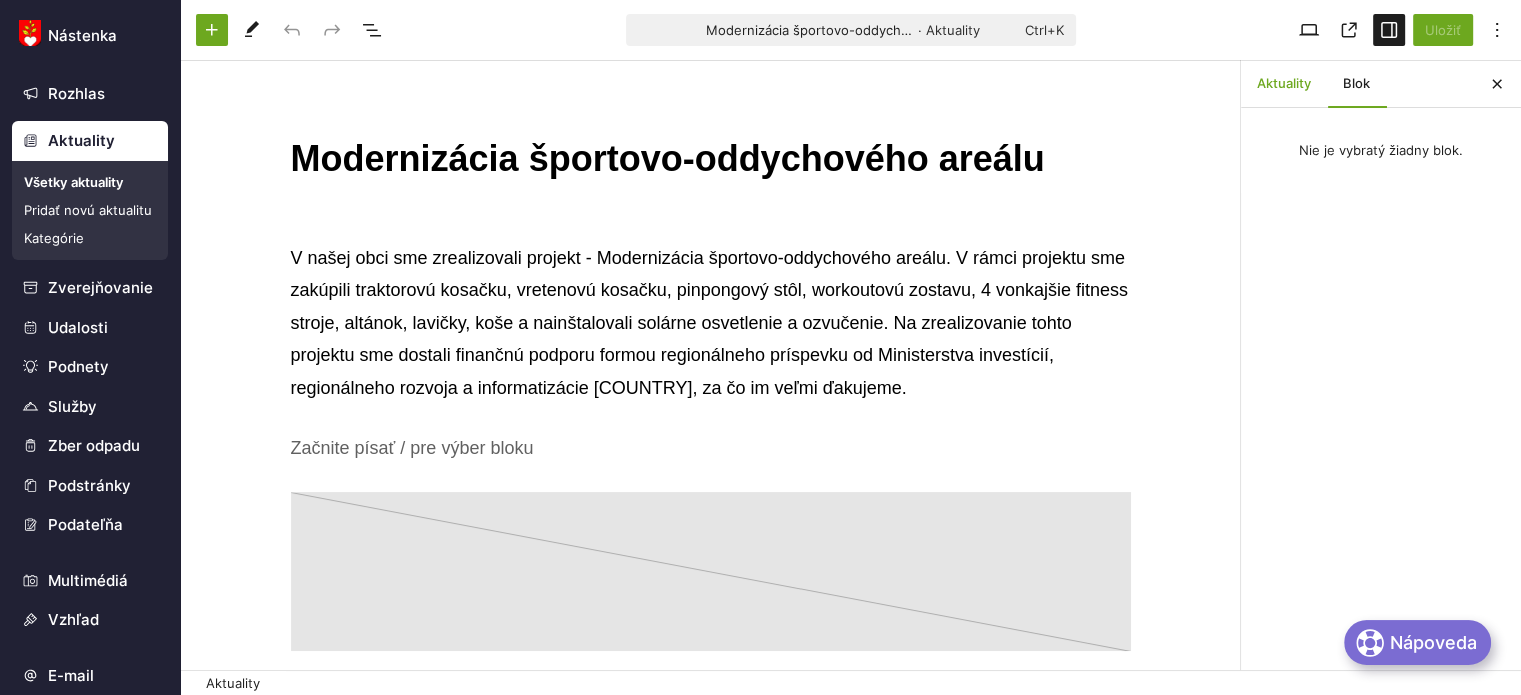 drag, startPoint x: 1287, startPoint y: 83, endPoint x: 1298, endPoint y: 105, distance: 24.596748 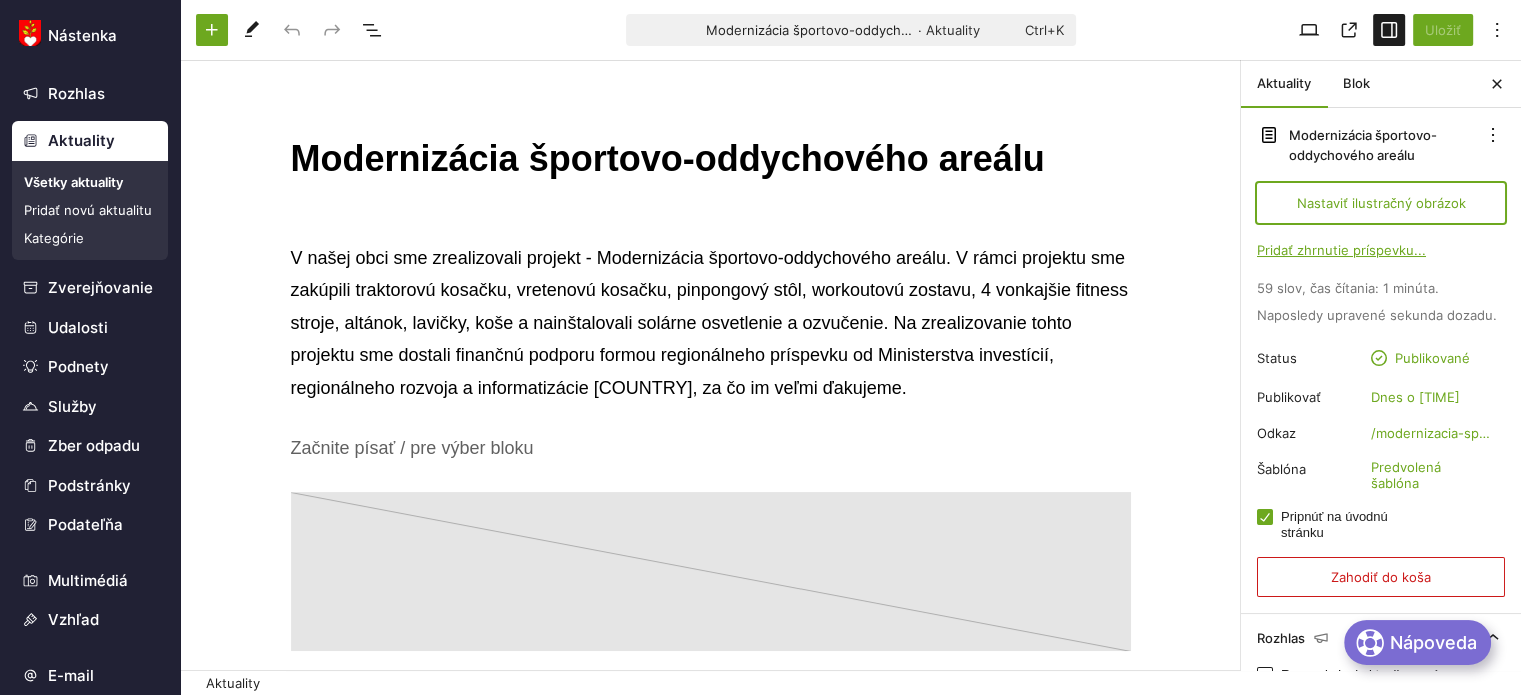 click on "Nastaviť ilustračný obrázok" at bounding box center (1381, 203) 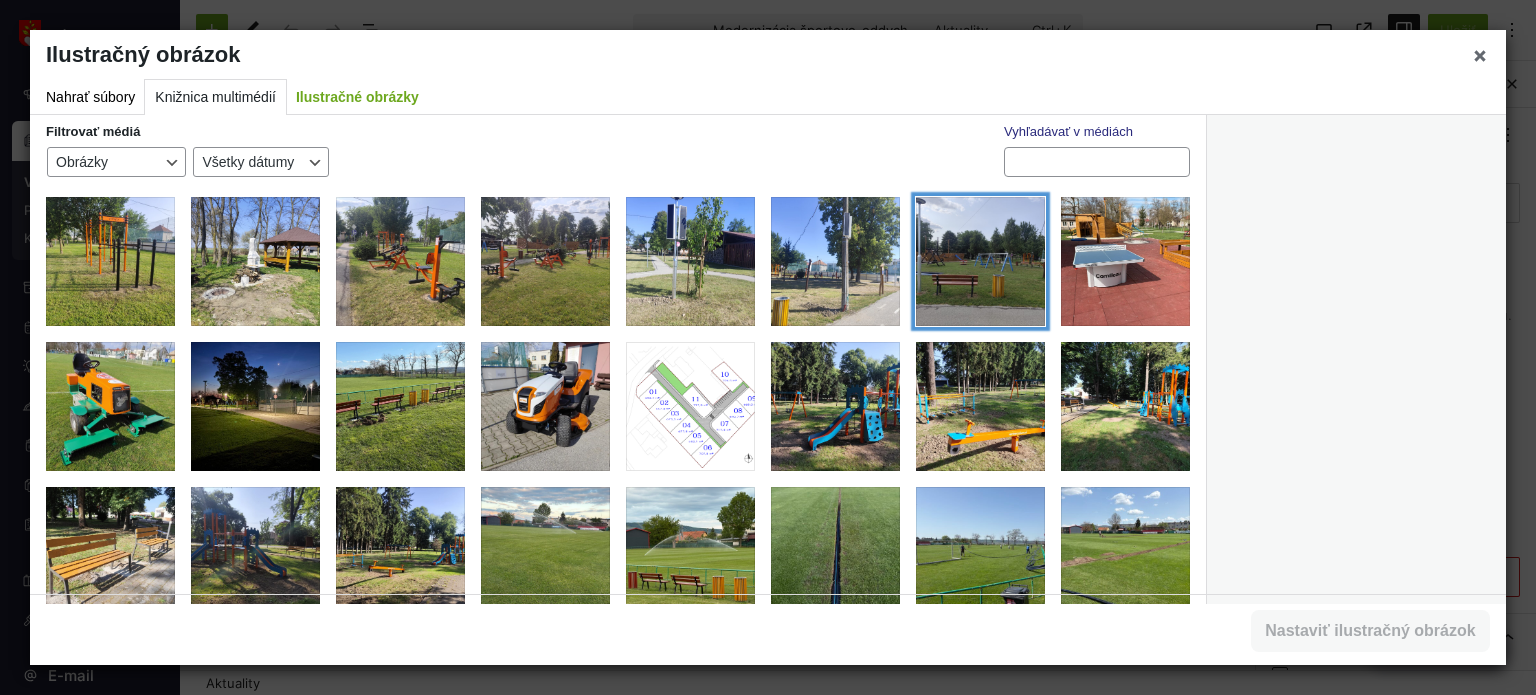 click at bounding box center [980, 261] 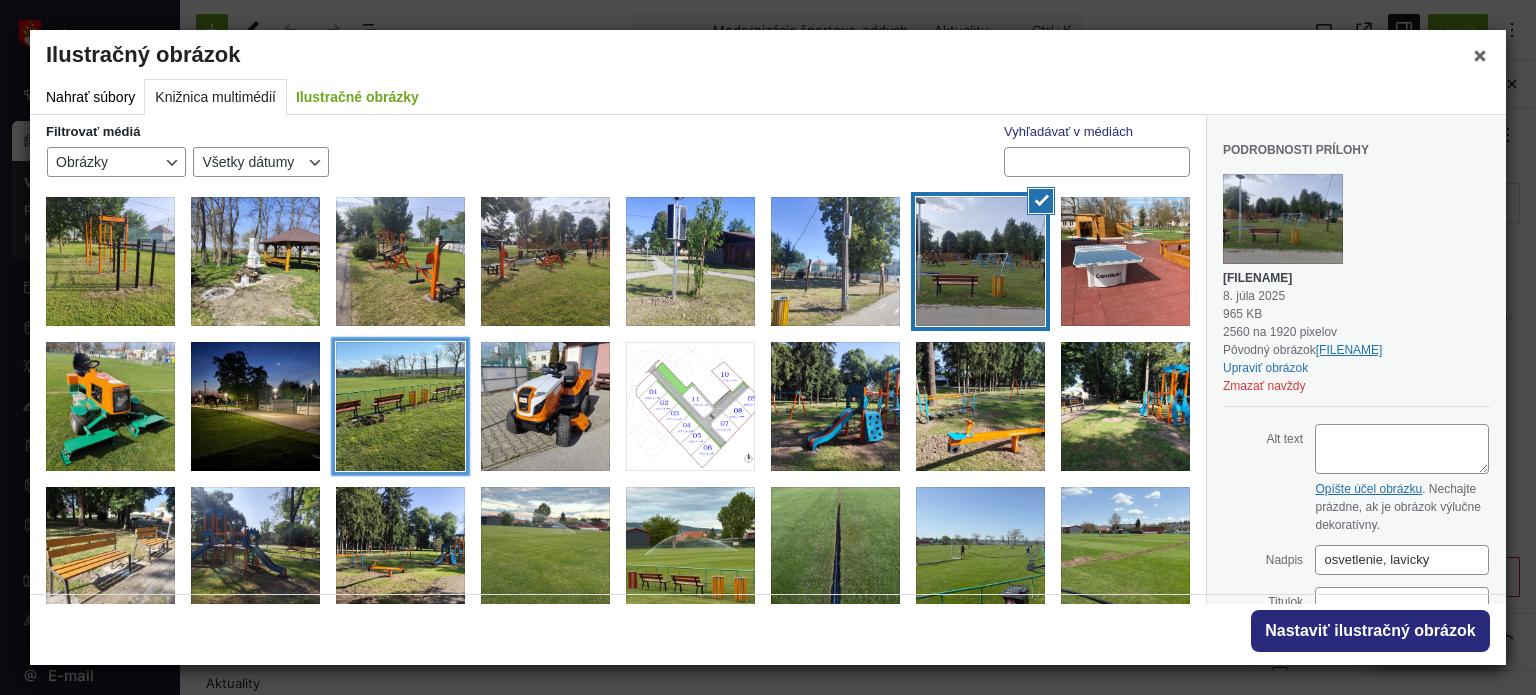 click at bounding box center (400, 406) 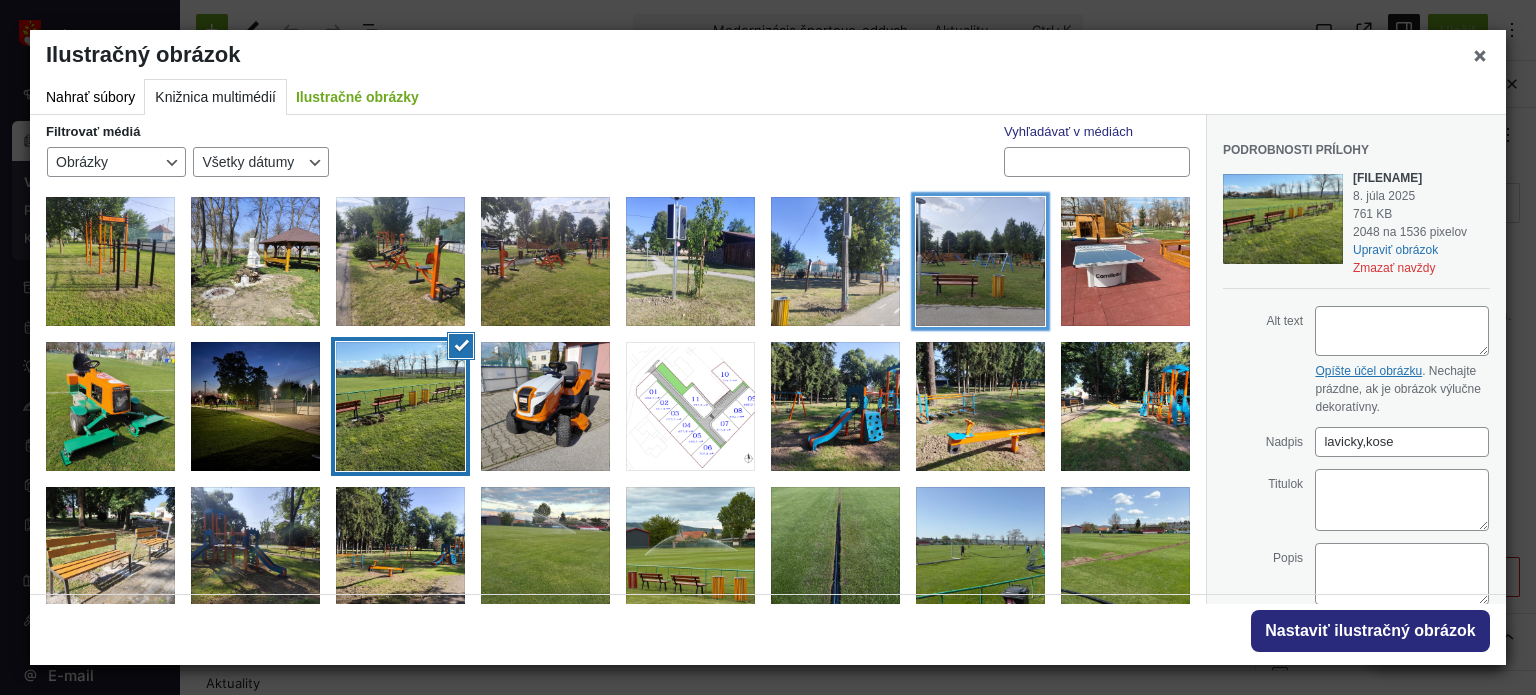 click at bounding box center (980, 261) 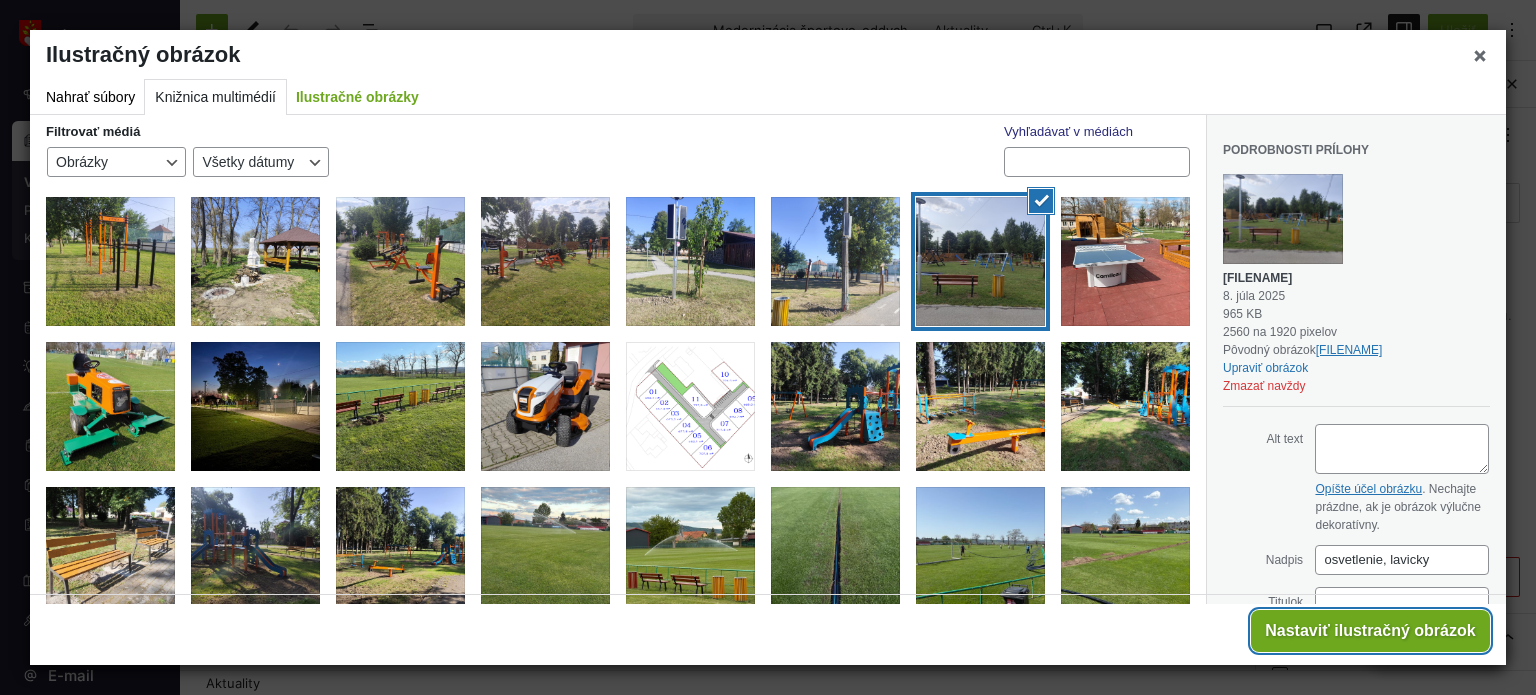 click on "Nastaviť ilustračný obrázok" at bounding box center [1370, 631] 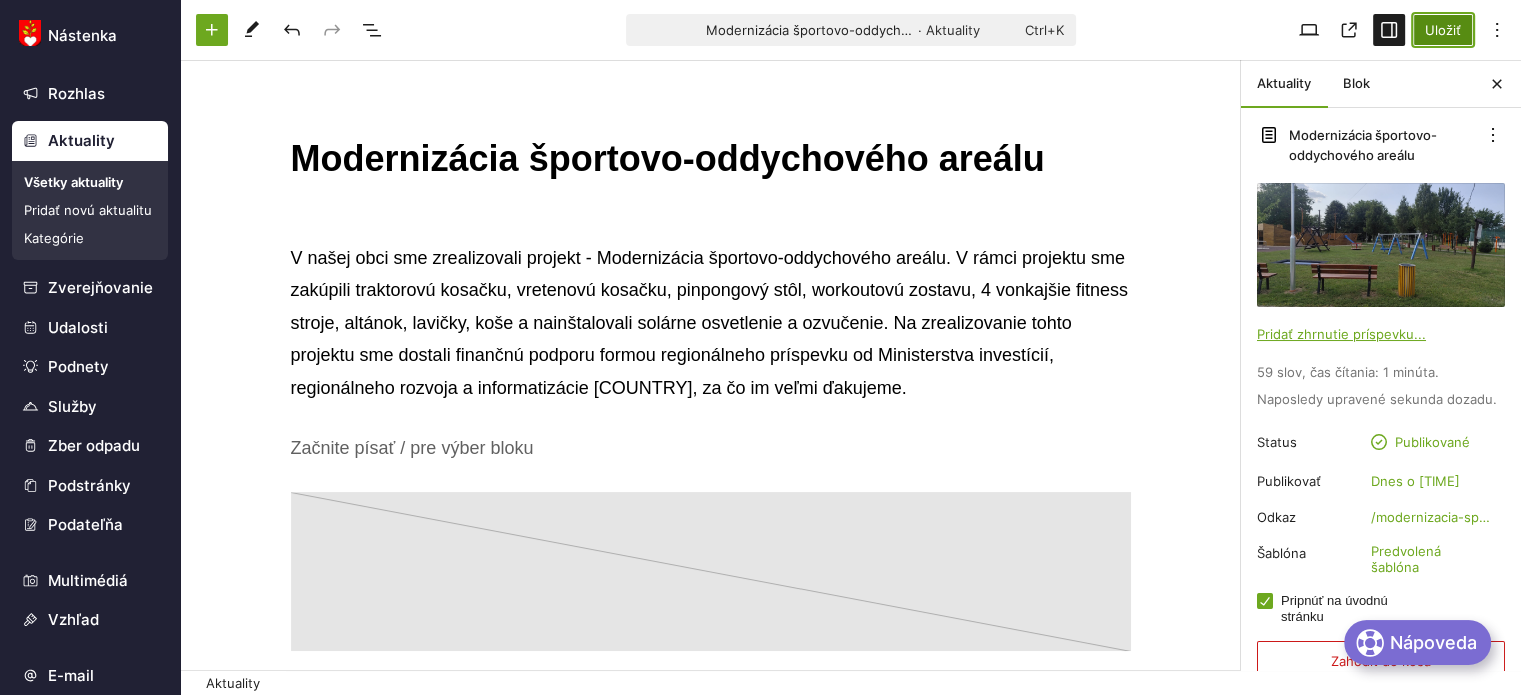 click on "Uložiť" at bounding box center (1443, 30) 